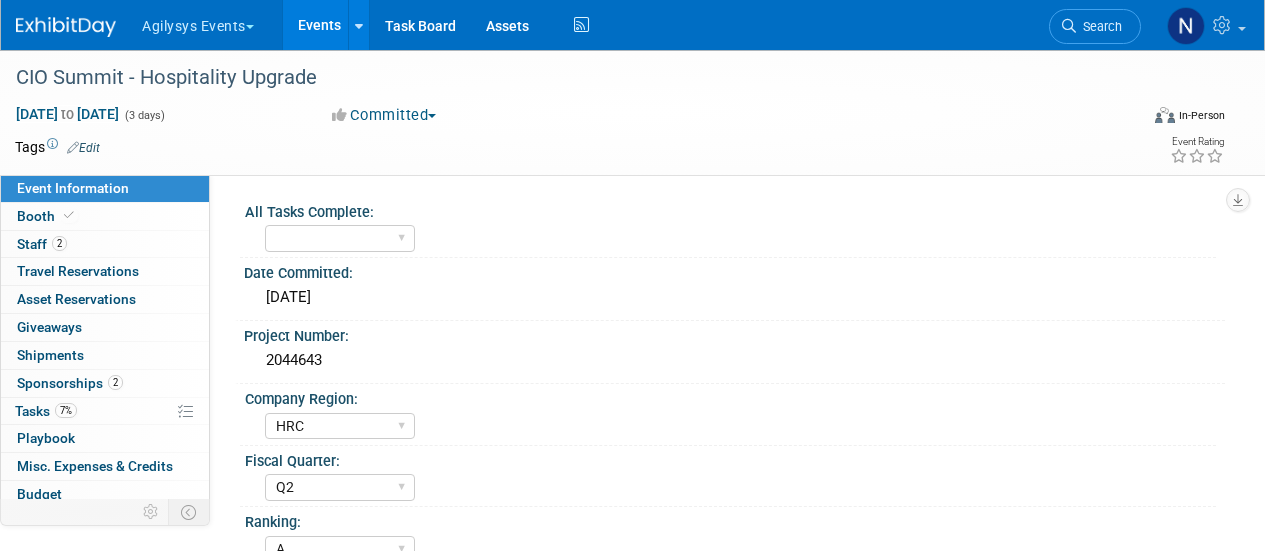 select on "HRC" 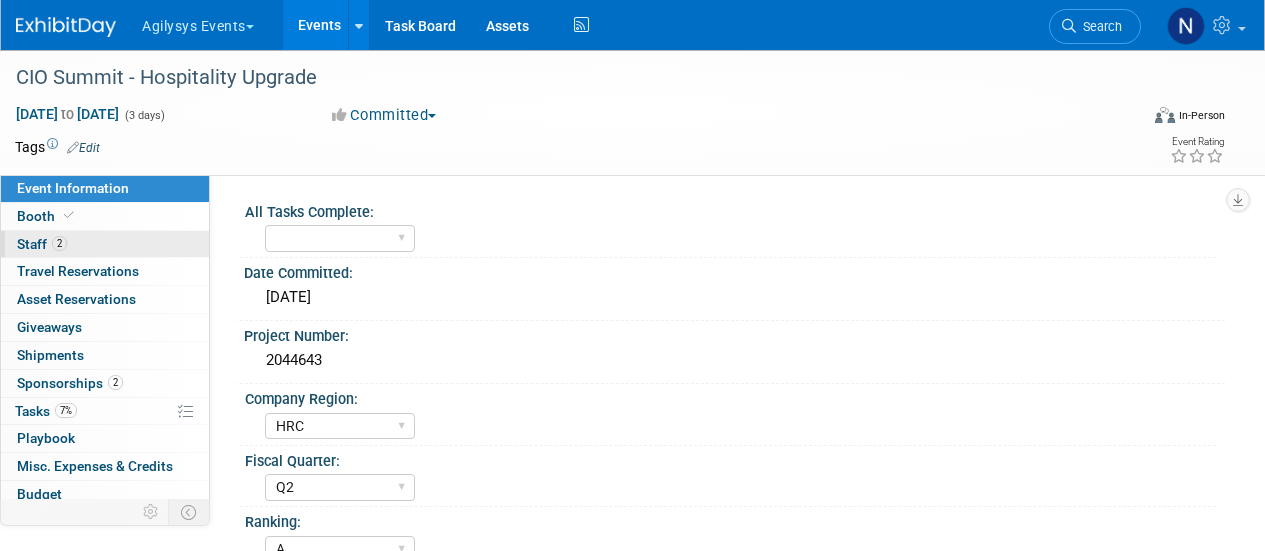 scroll, scrollTop: 0, scrollLeft: 0, axis: both 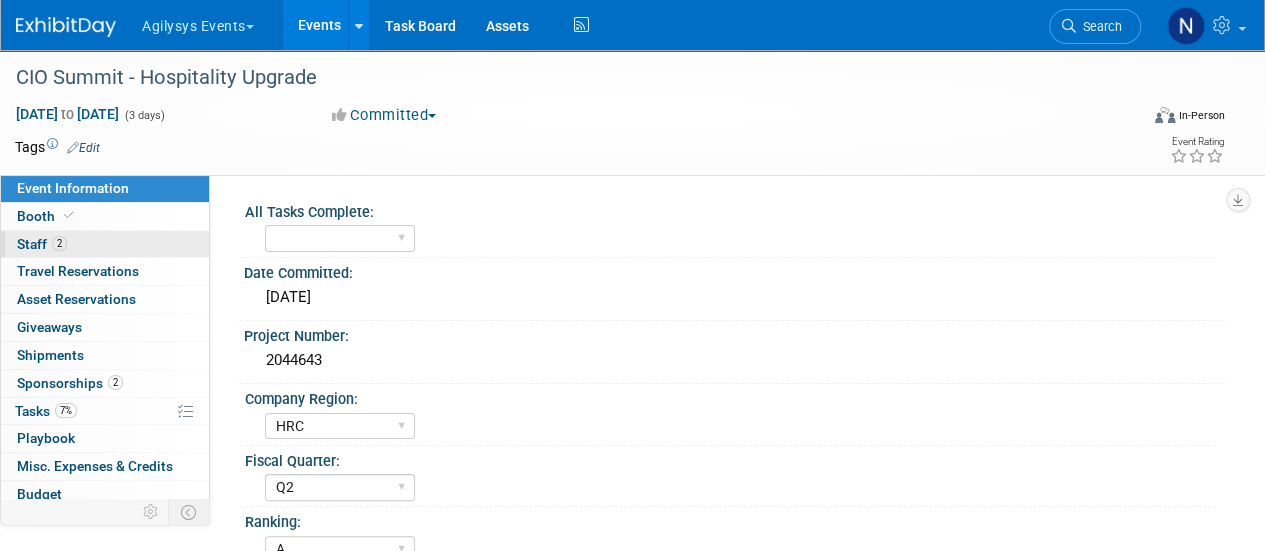 click on "2
Staff 2" at bounding box center (105, 244) 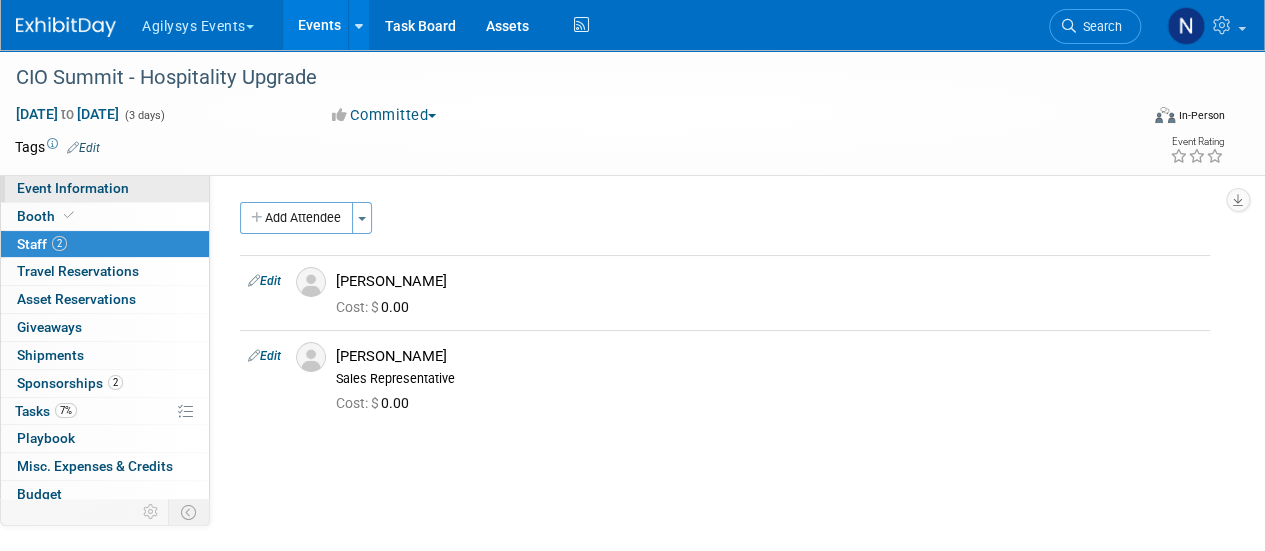 click on "Event Information" at bounding box center (105, 188) 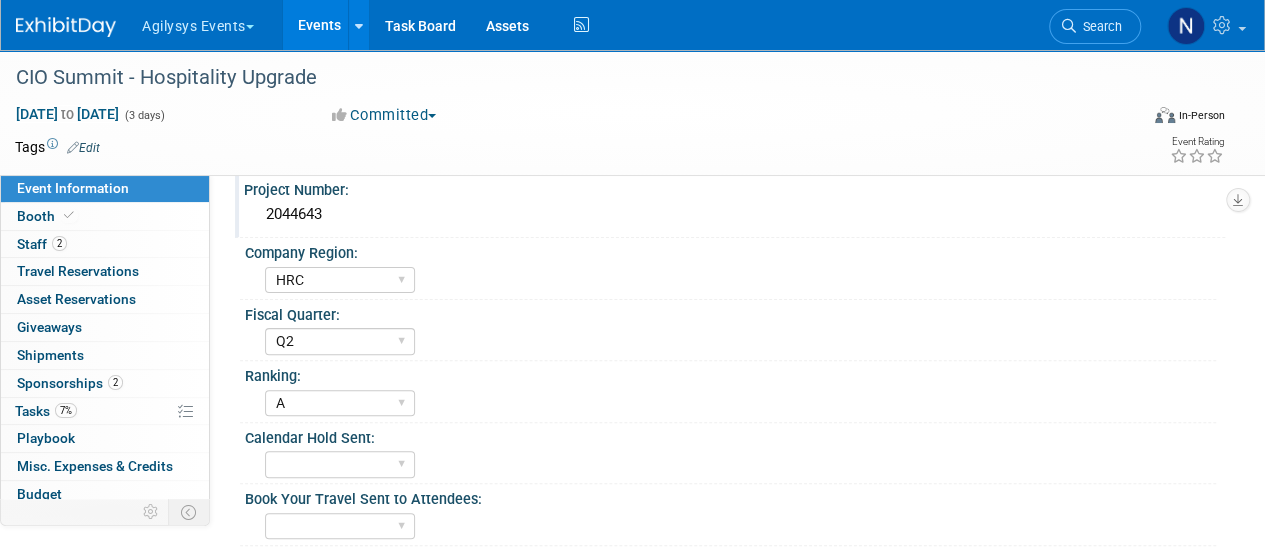 scroll, scrollTop: 152, scrollLeft: 0, axis: vertical 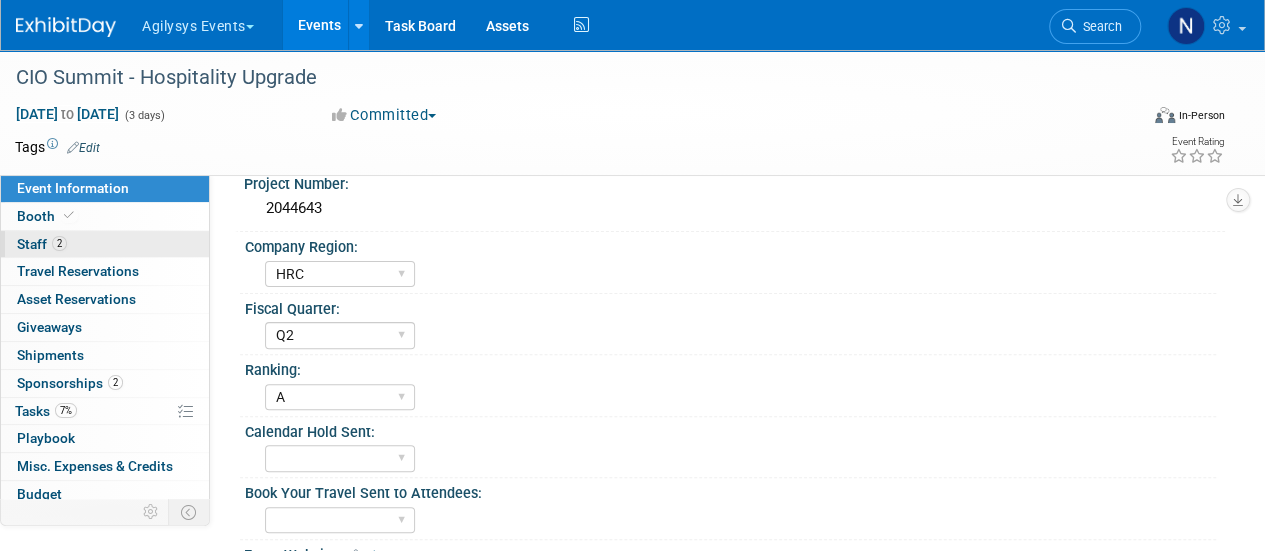 click on "2
Staff 2" at bounding box center [105, 244] 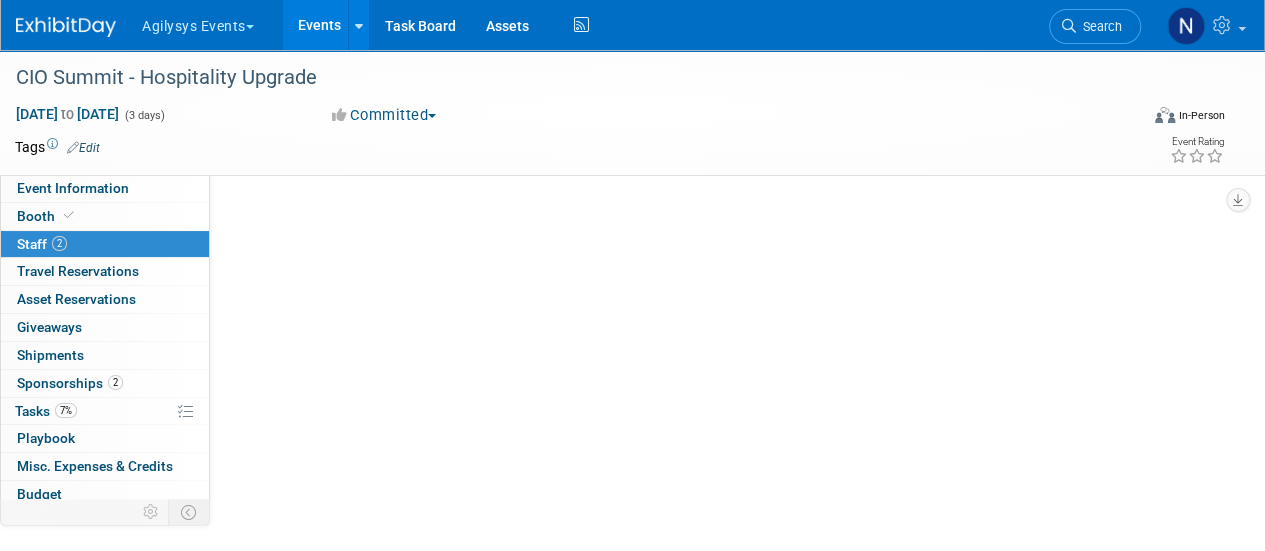 scroll, scrollTop: 0, scrollLeft: 0, axis: both 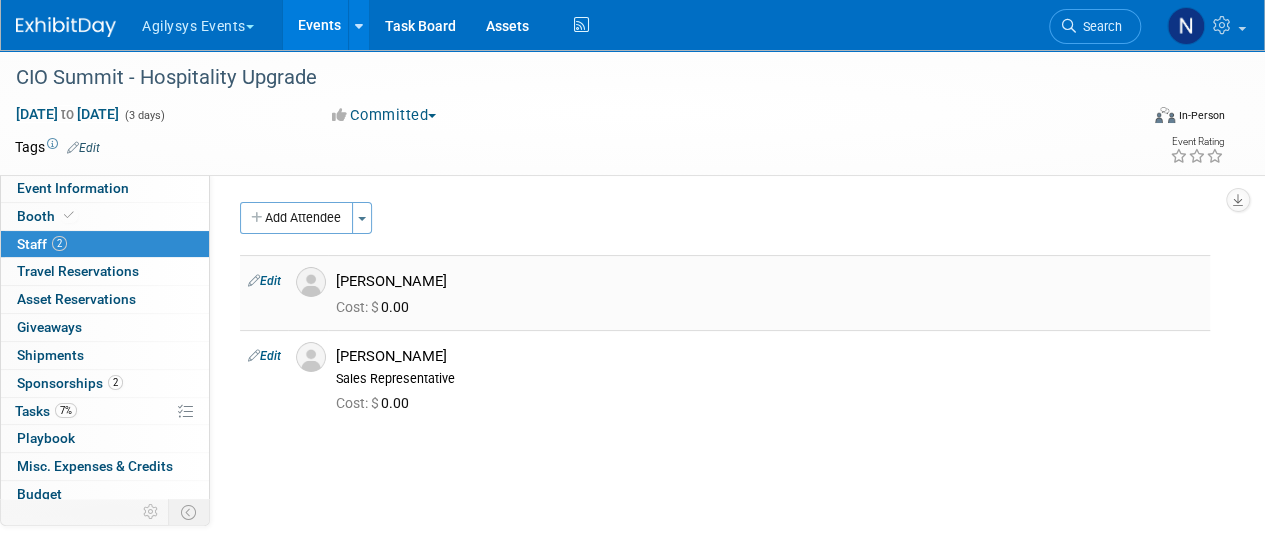 click on "Edit" at bounding box center [264, 281] 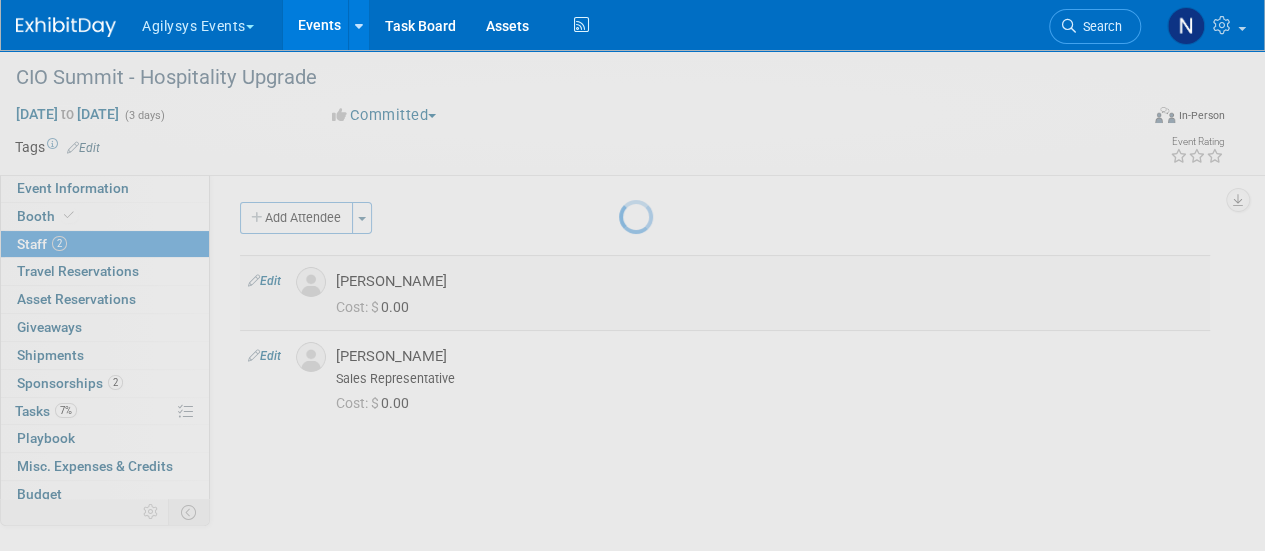 select on "05051ea6-2c10-4bc4-be25-5c52b0793b11" 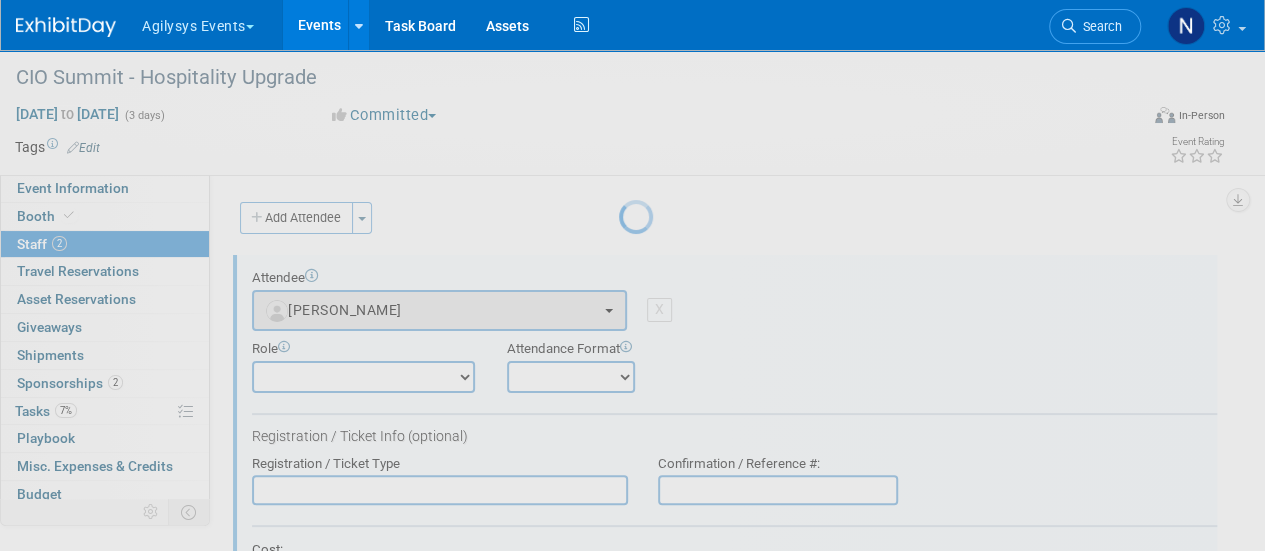 scroll, scrollTop: 27, scrollLeft: 0, axis: vertical 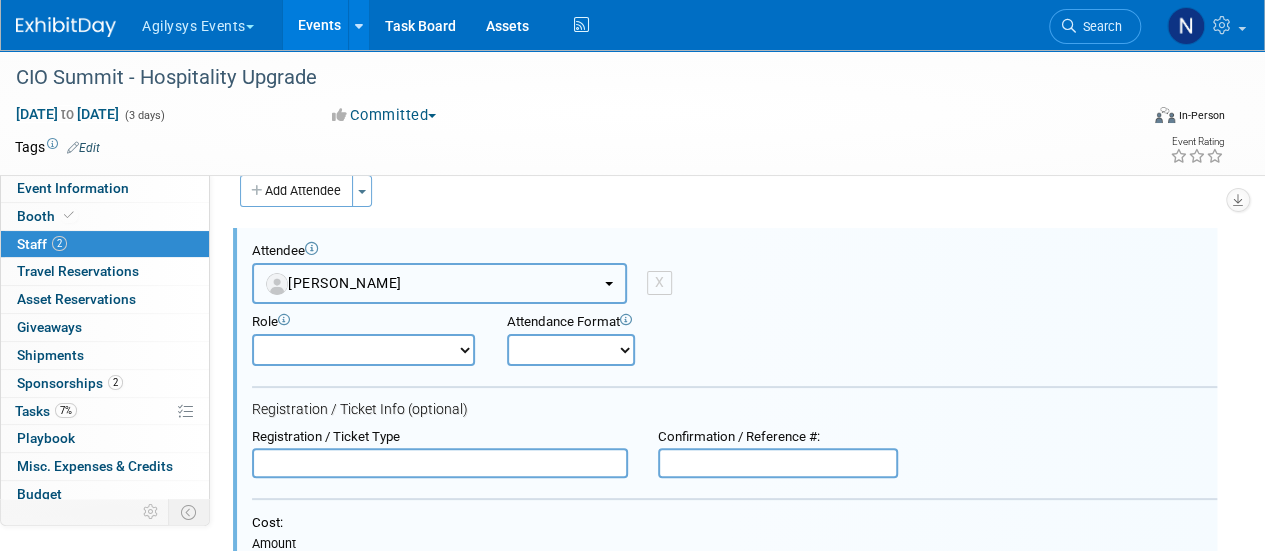 click on "[PERSON_NAME]" at bounding box center (439, 283) 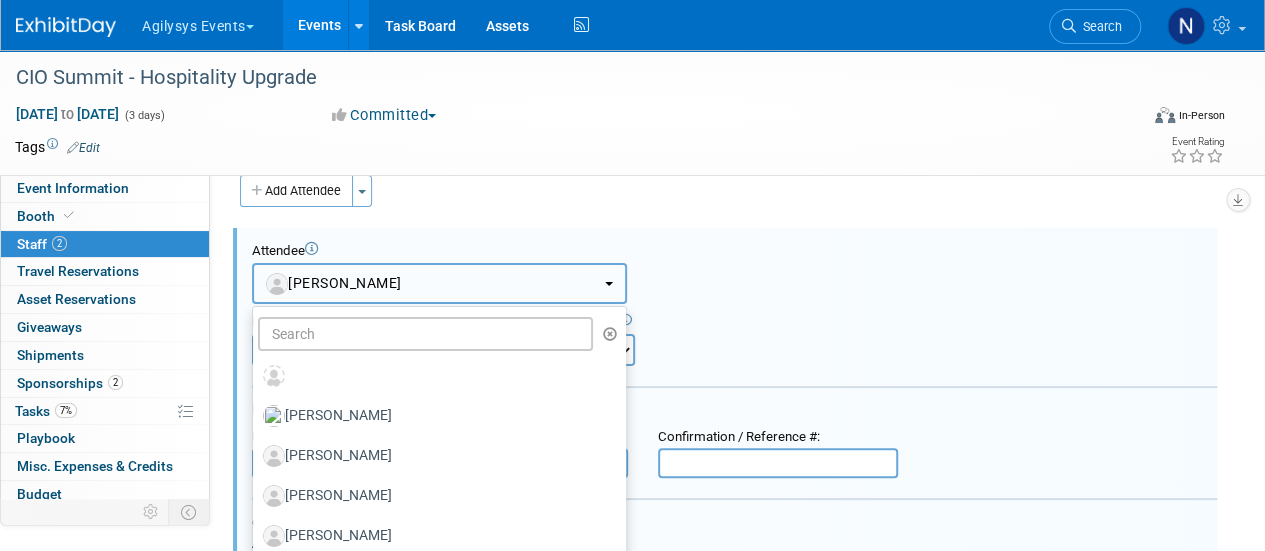 scroll, scrollTop: 0, scrollLeft: 0, axis: both 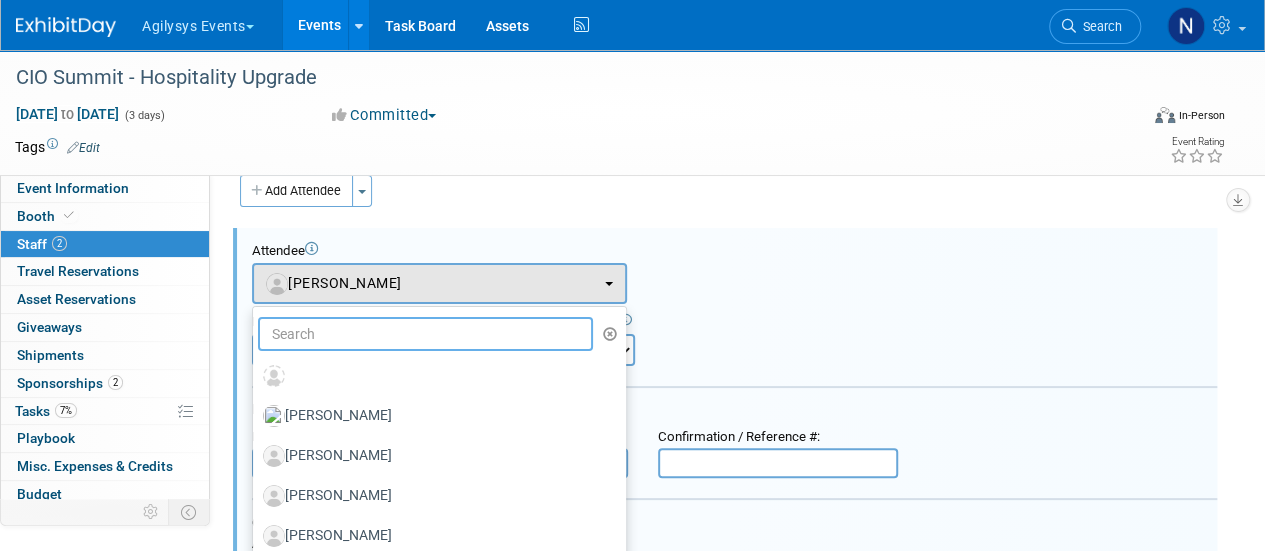 click at bounding box center (425, 334) 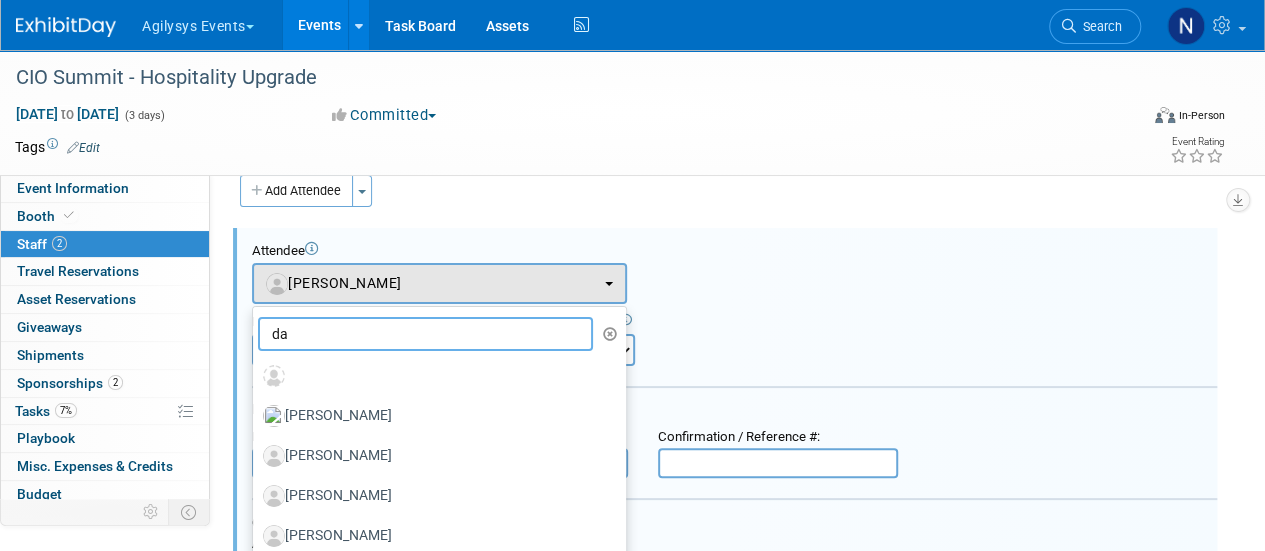 type on "dan" 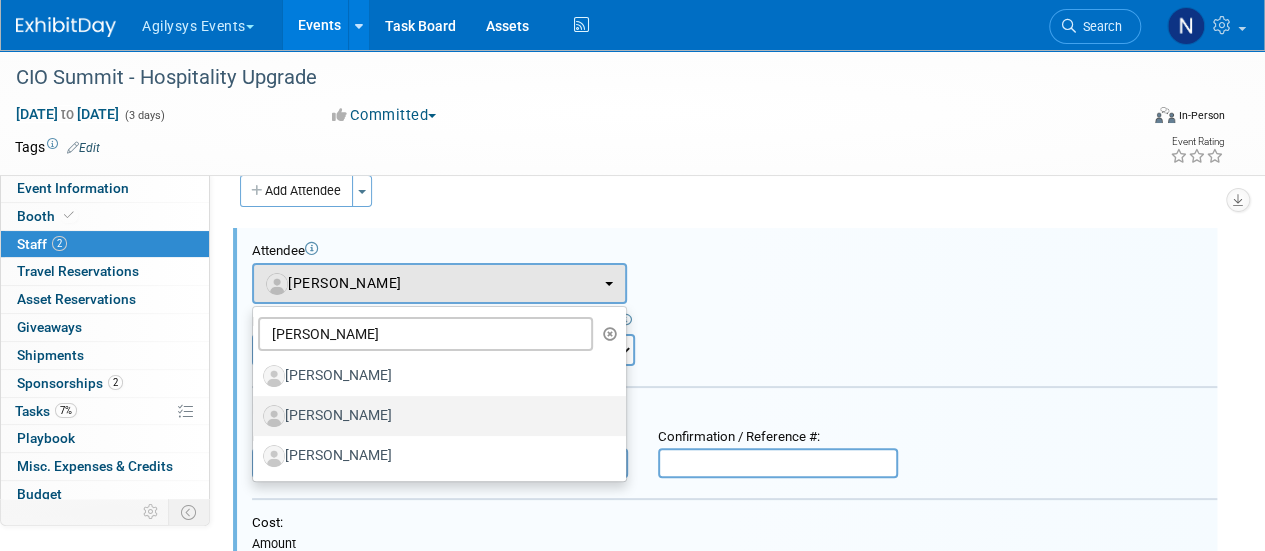 click on "[PERSON_NAME]" at bounding box center [434, 416] 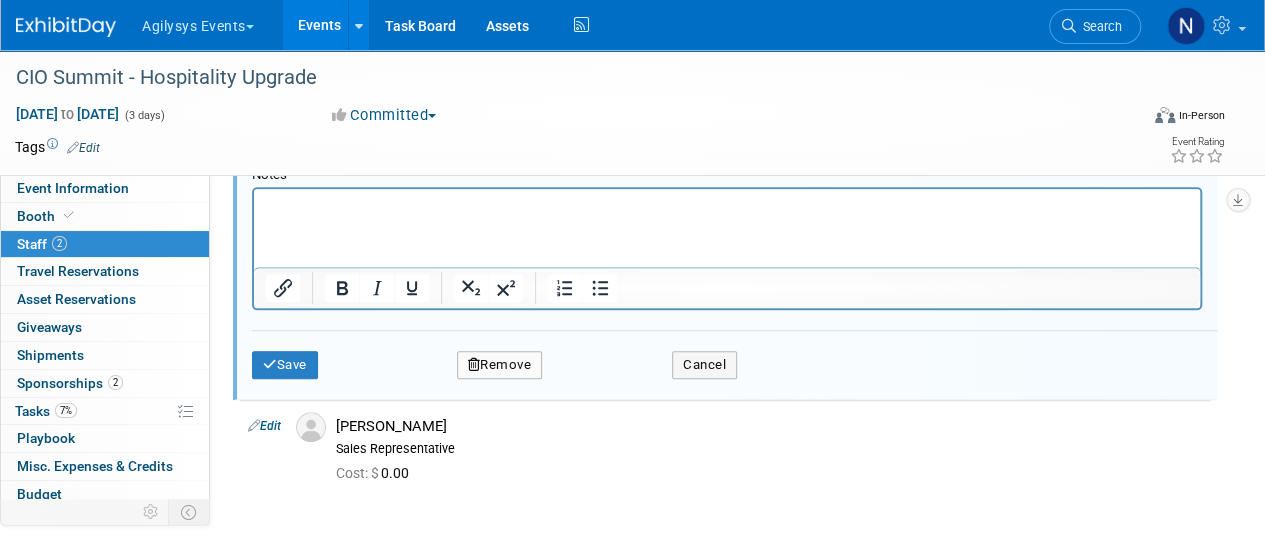 scroll, scrollTop: 640, scrollLeft: 0, axis: vertical 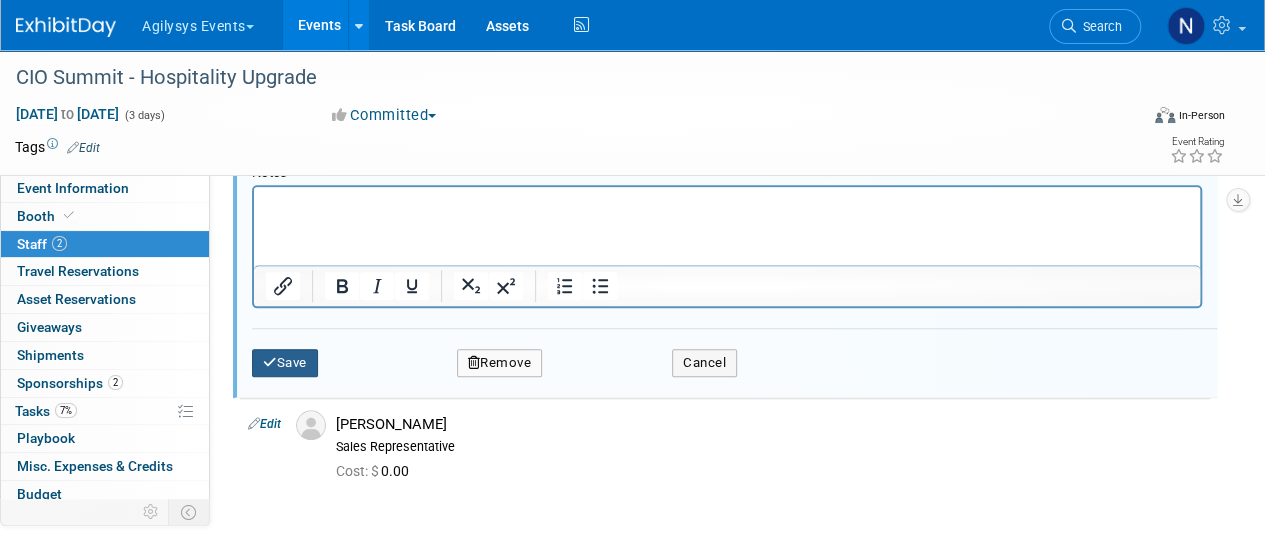 click on "Save" at bounding box center [285, 363] 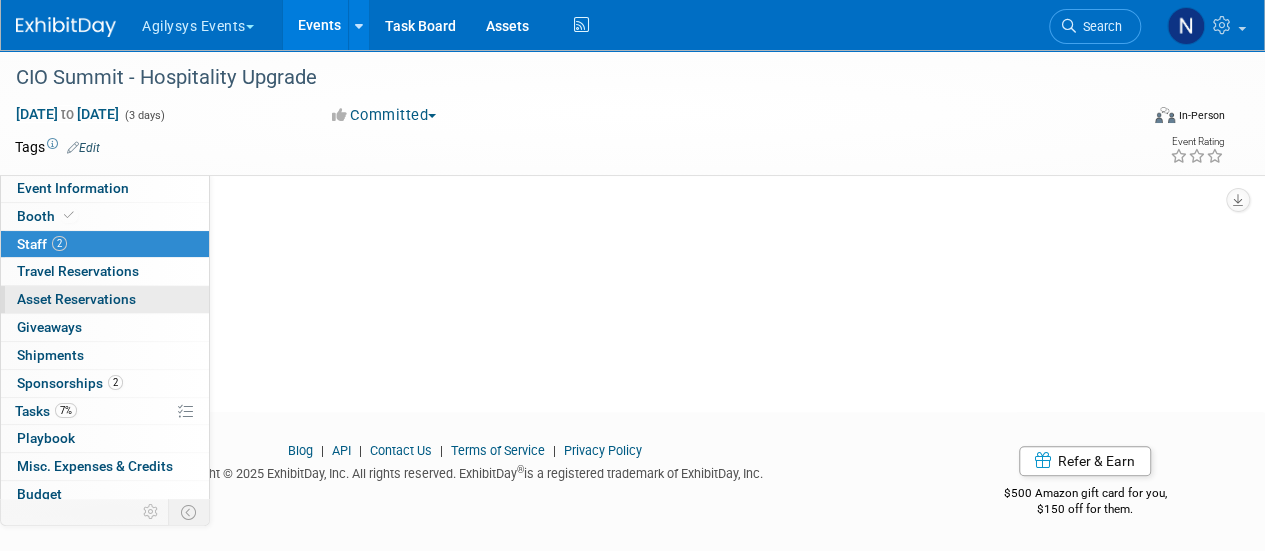 scroll, scrollTop: 0, scrollLeft: 0, axis: both 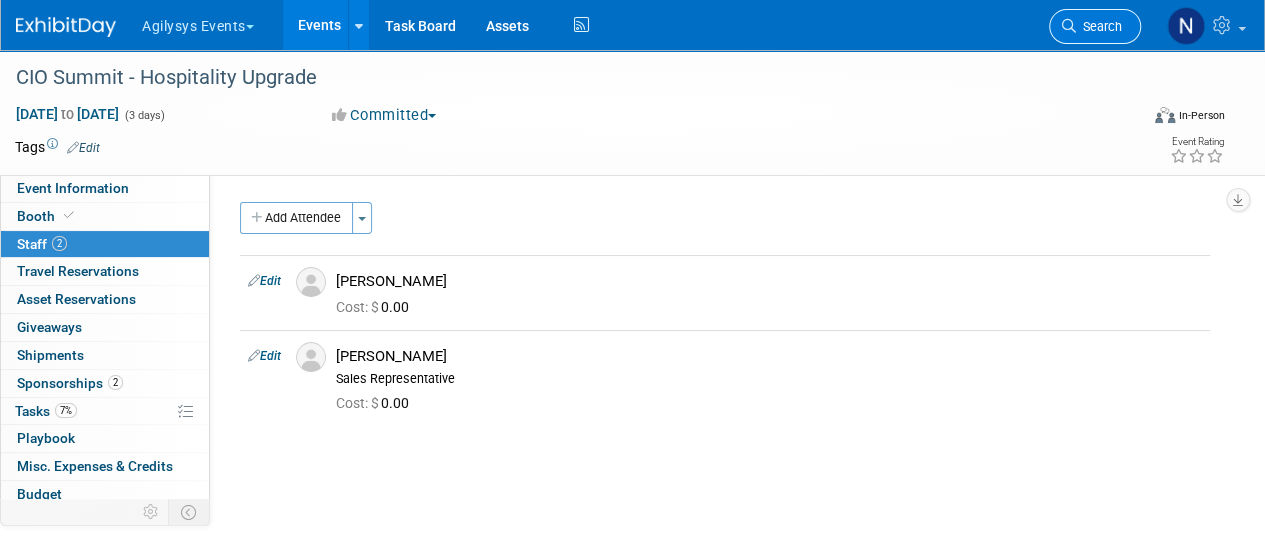 click on "Search" at bounding box center [1095, 26] 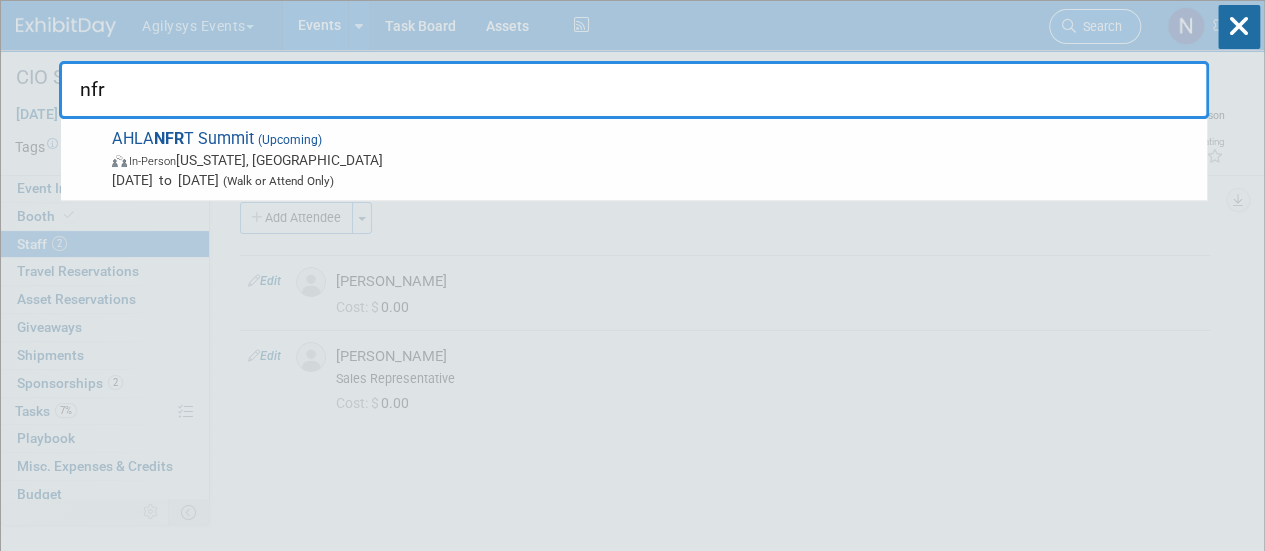 type on "nfrt" 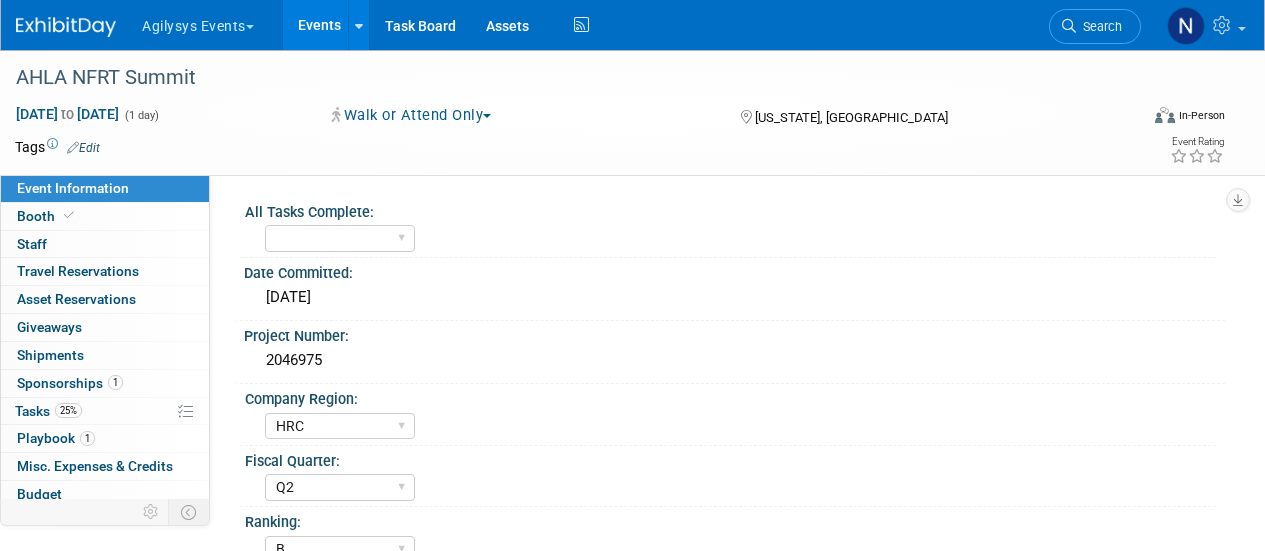 select on "HRC" 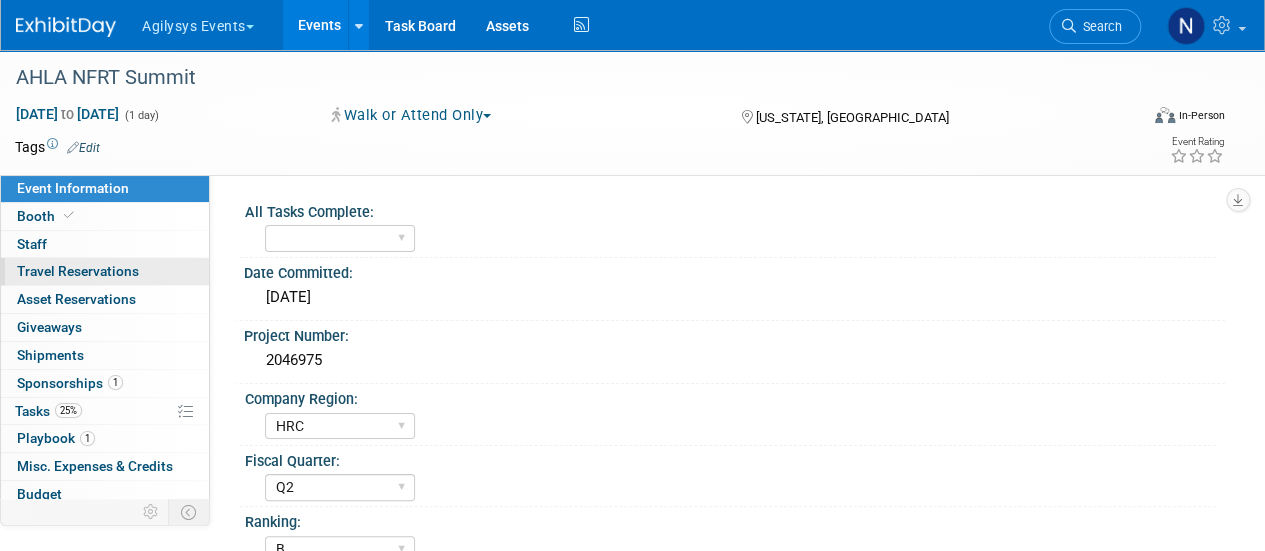 scroll, scrollTop: 0, scrollLeft: 0, axis: both 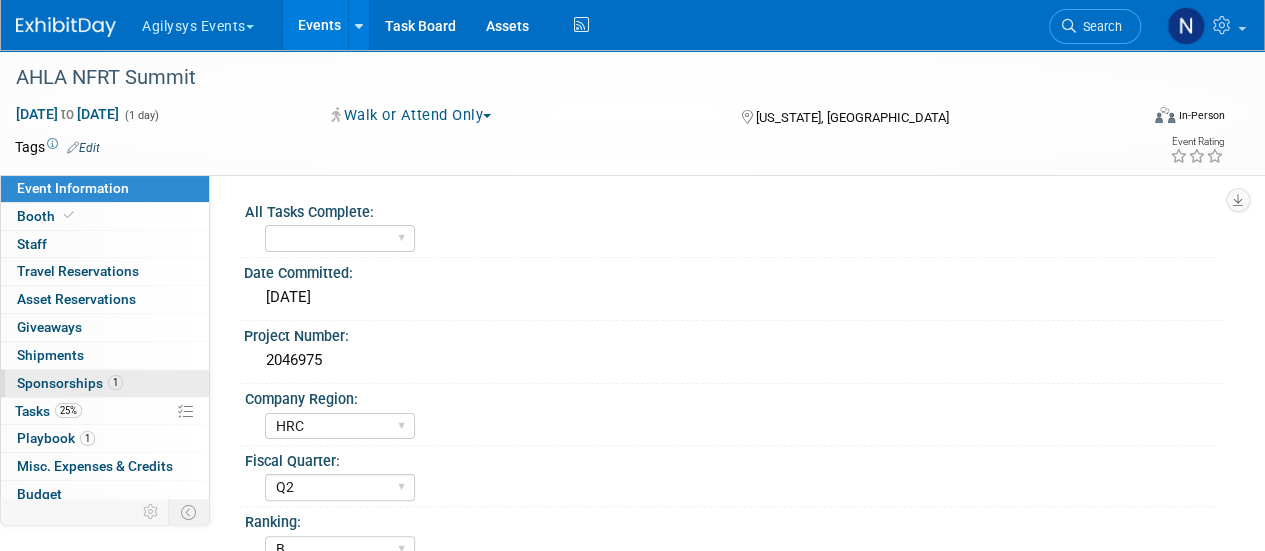 click on "1" at bounding box center [115, 382] 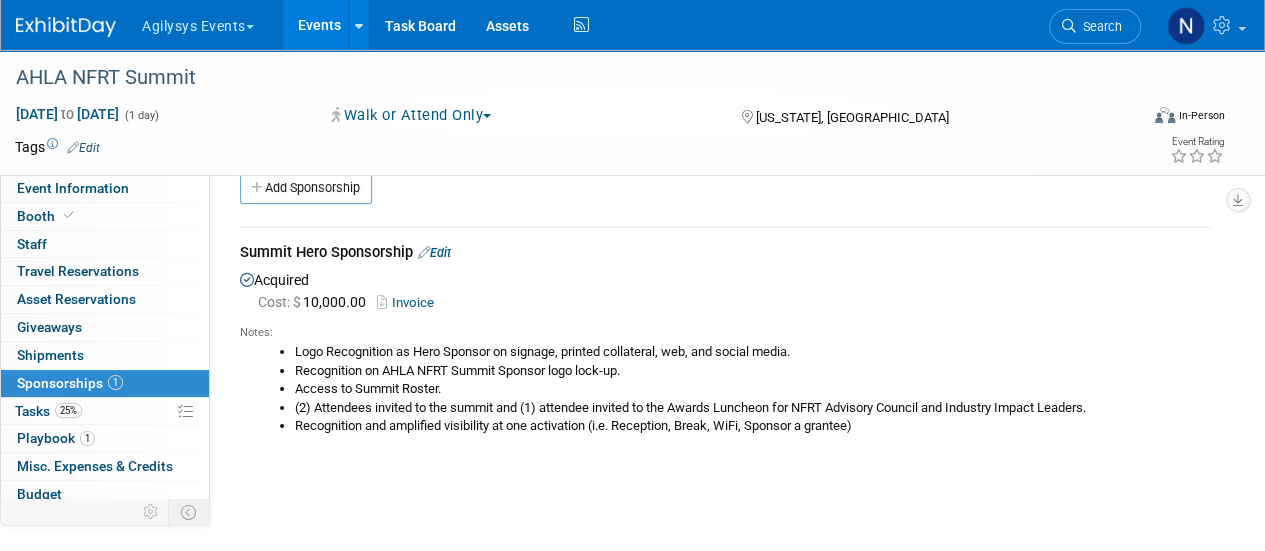 scroll, scrollTop: 0, scrollLeft: 0, axis: both 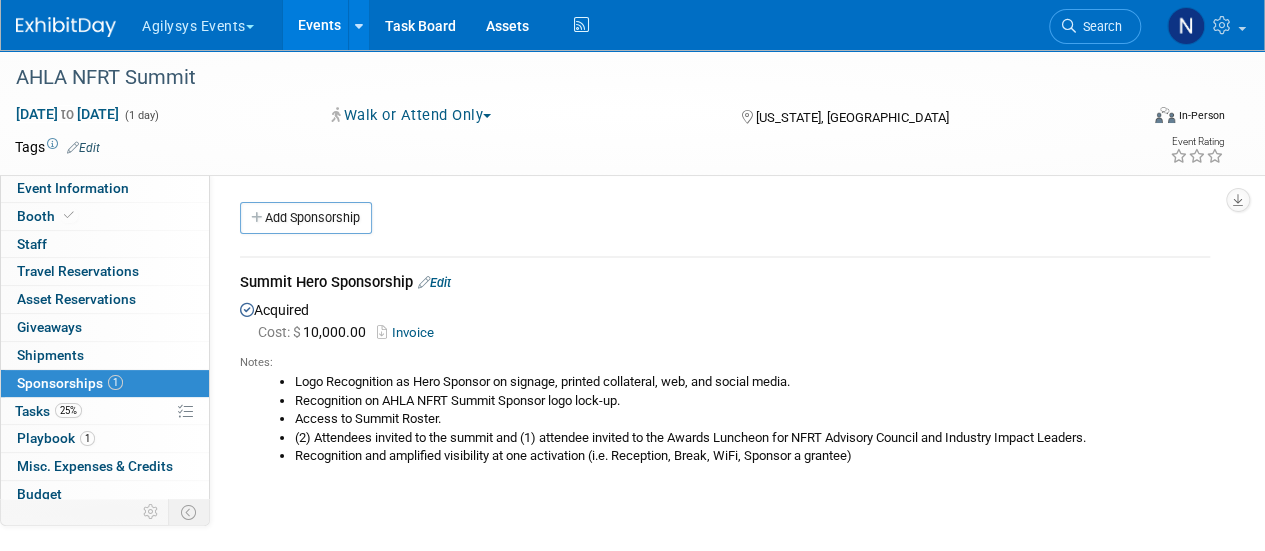 click at bounding box center [66, 27] 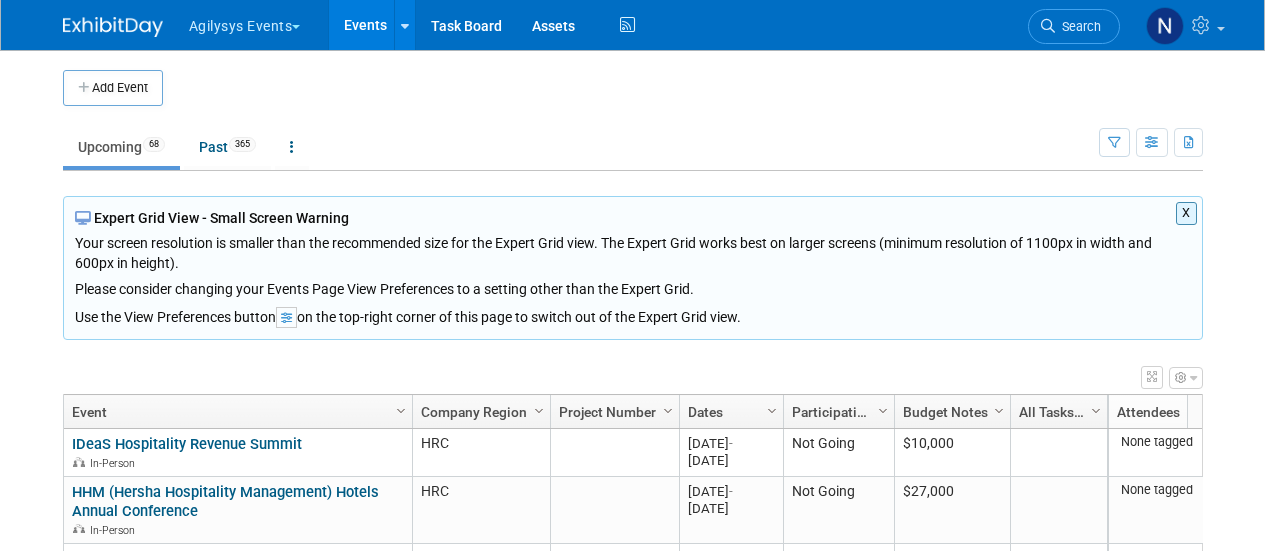 scroll, scrollTop: 0, scrollLeft: 0, axis: both 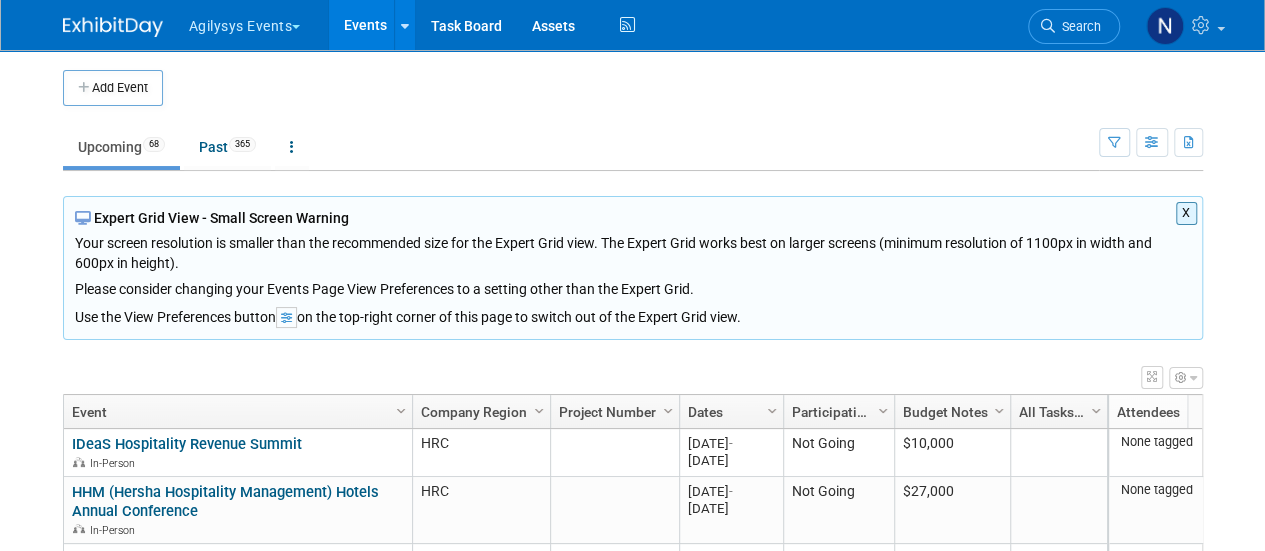 click on "X" at bounding box center (1186, 213) 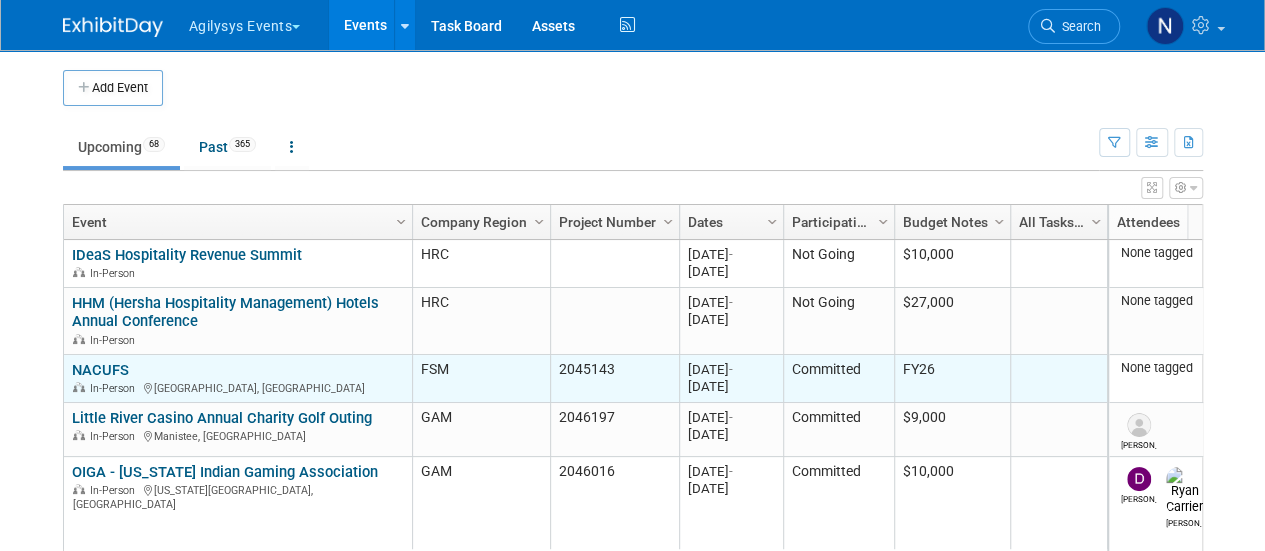scroll, scrollTop: 37, scrollLeft: 0, axis: vertical 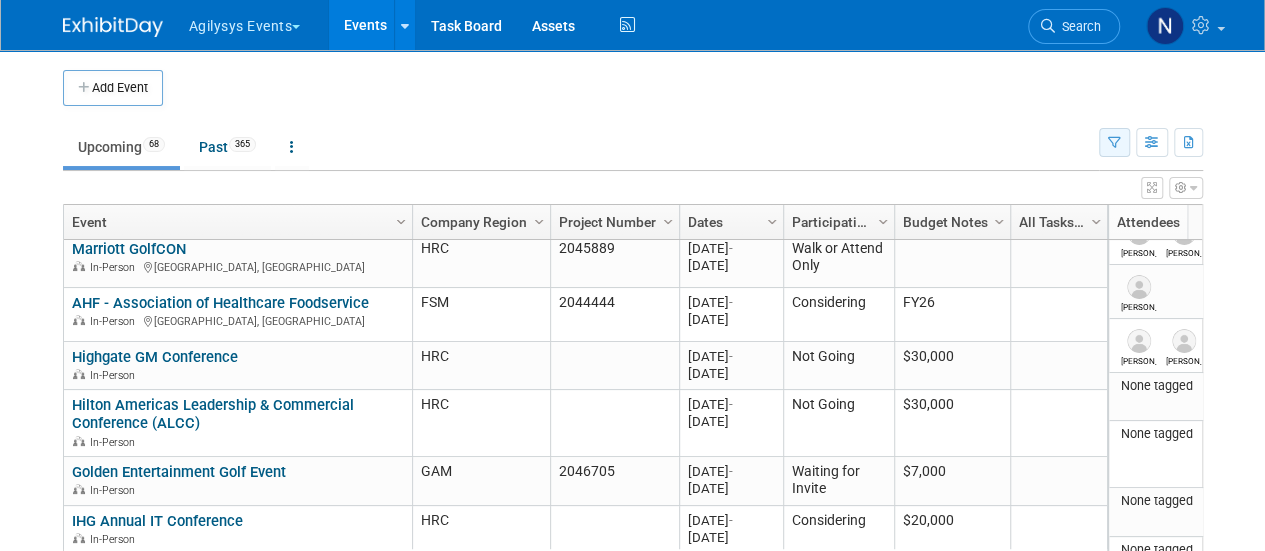 click at bounding box center (1114, 142) 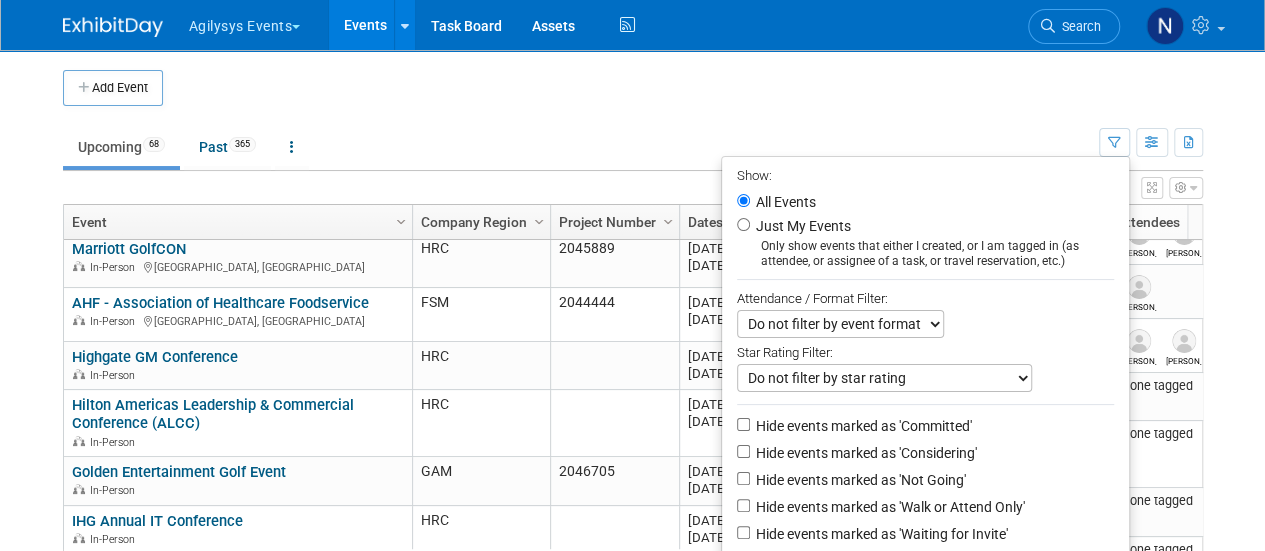 click on "Hide events marked as 'Not Going'" at bounding box center (859, 480) 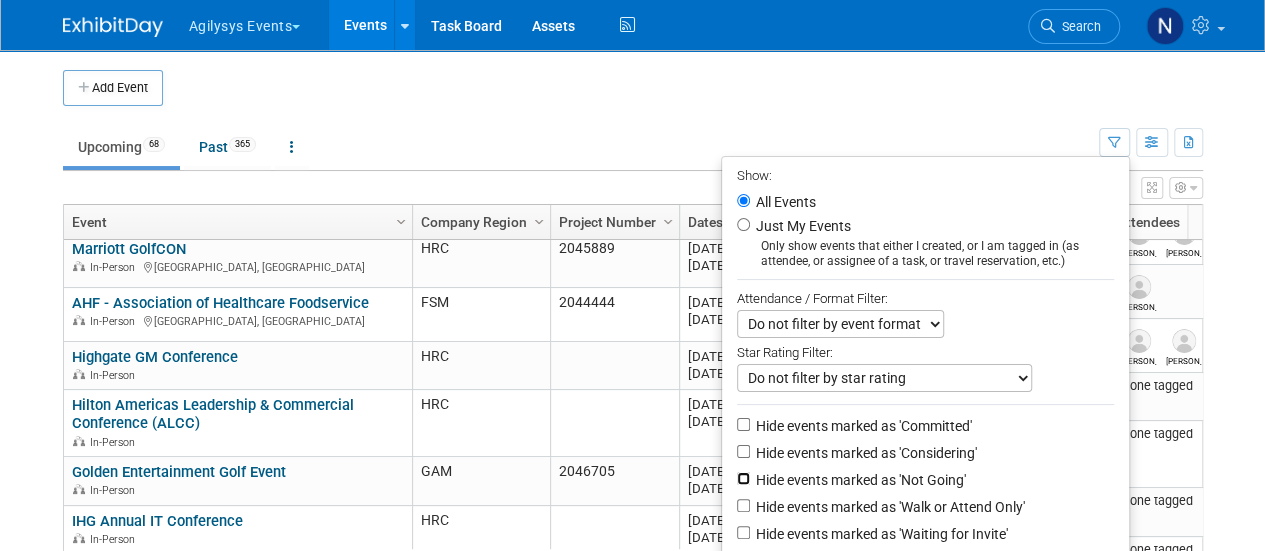 click on "Hide events marked as 'Not Going'" at bounding box center [743, 478] 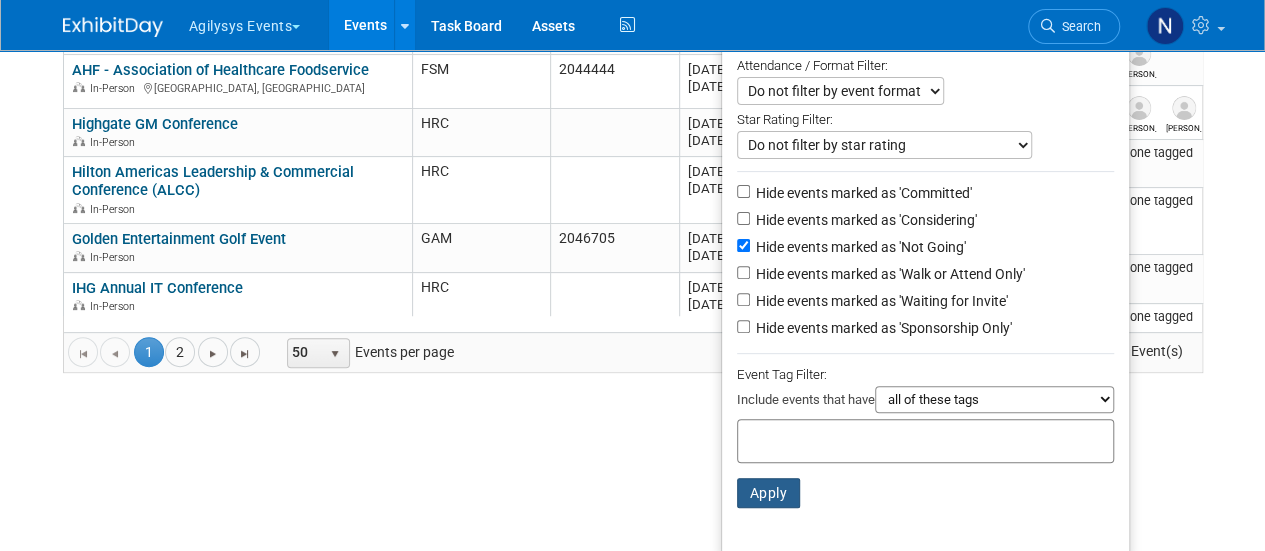 click on "Apply" at bounding box center (769, 493) 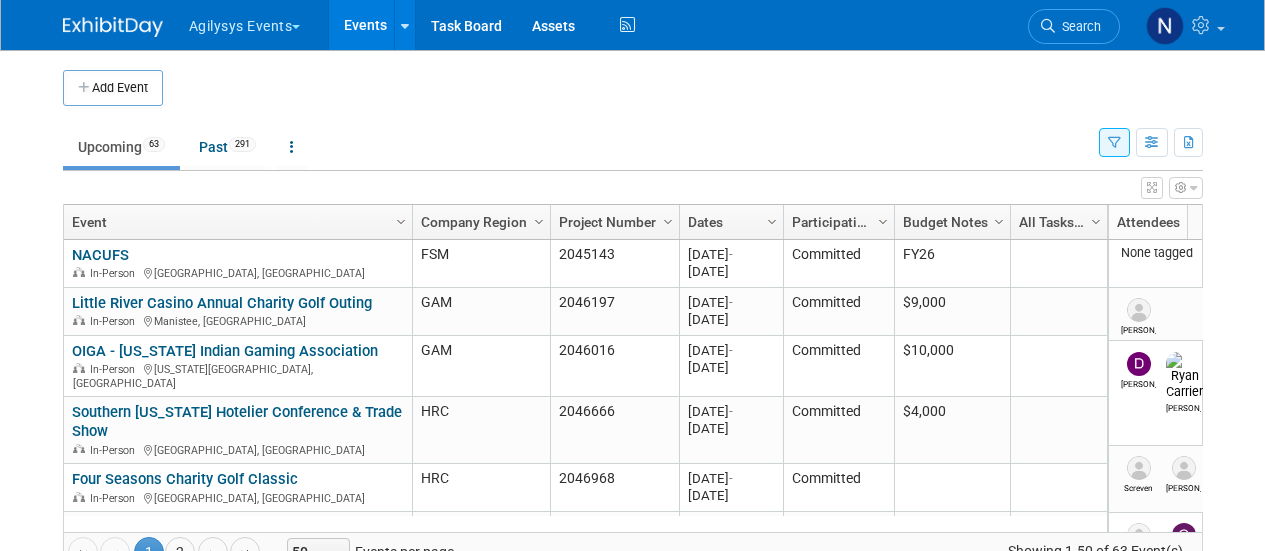 scroll, scrollTop: 0, scrollLeft: 0, axis: both 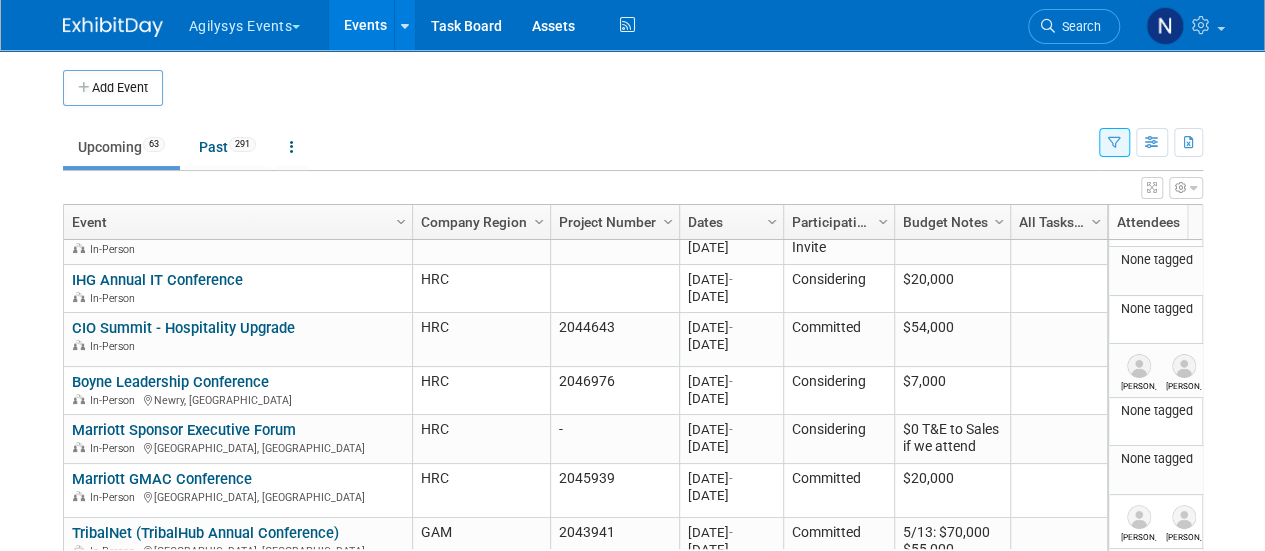 click on "Upcoming
63
Past
291
All Events
354
Past and Upcoming
Grouped Annually
Events grouped by year" at bounding box center [581, 138] 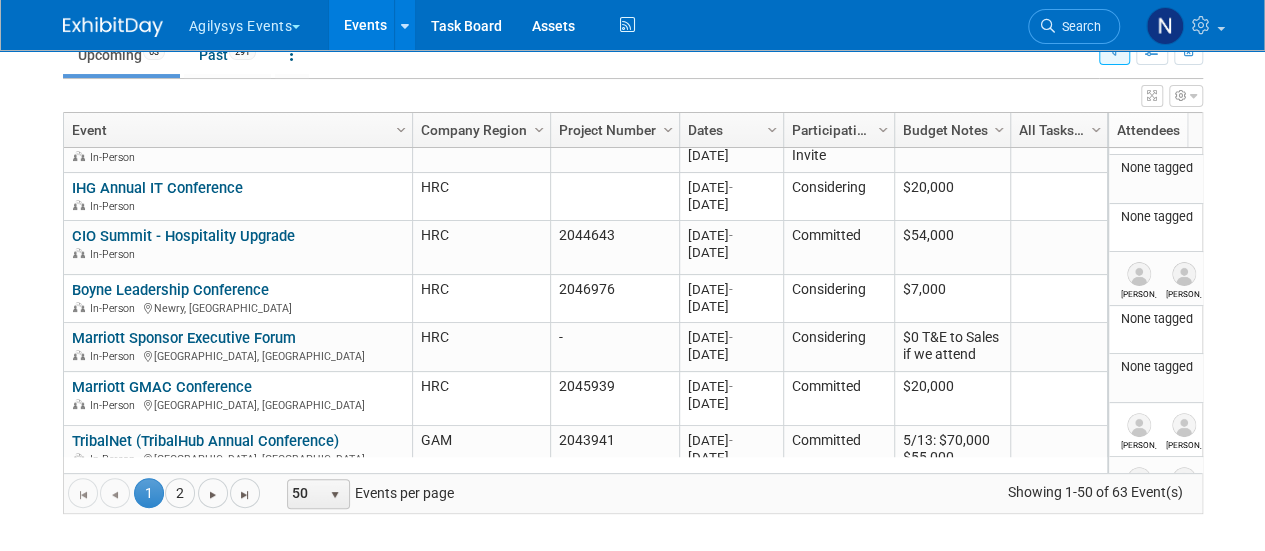 scroll, scrollTop: 92, scrollLeft: 0, axis: vertical 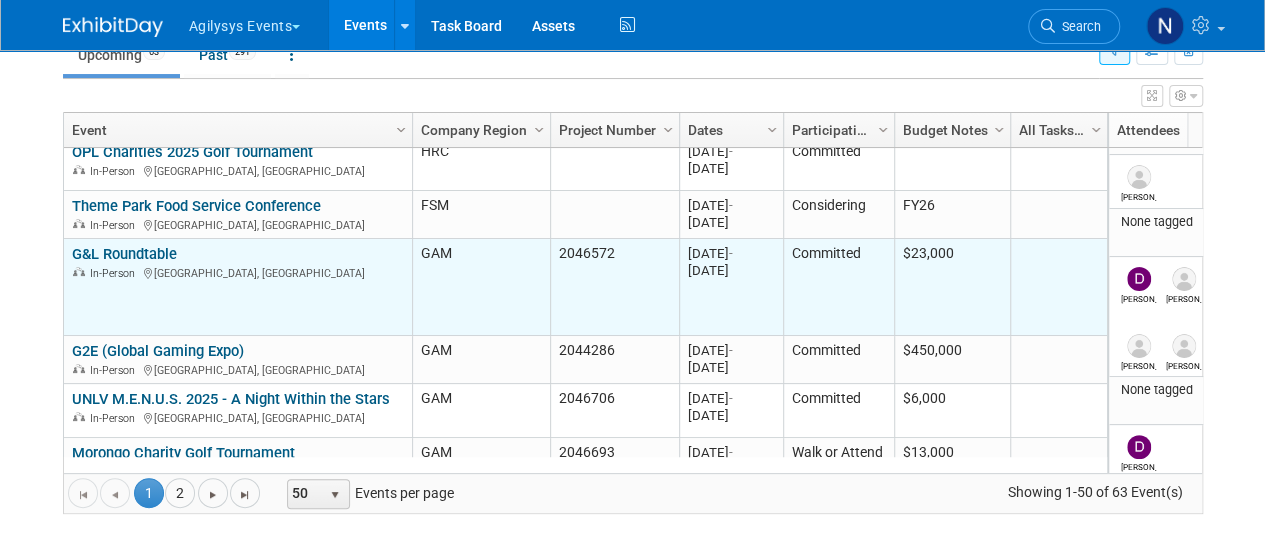 click on "G&L Roundtable
G&L Roundtable
In-Person
Las Vegas, NV" at bounding box center [238, 287] 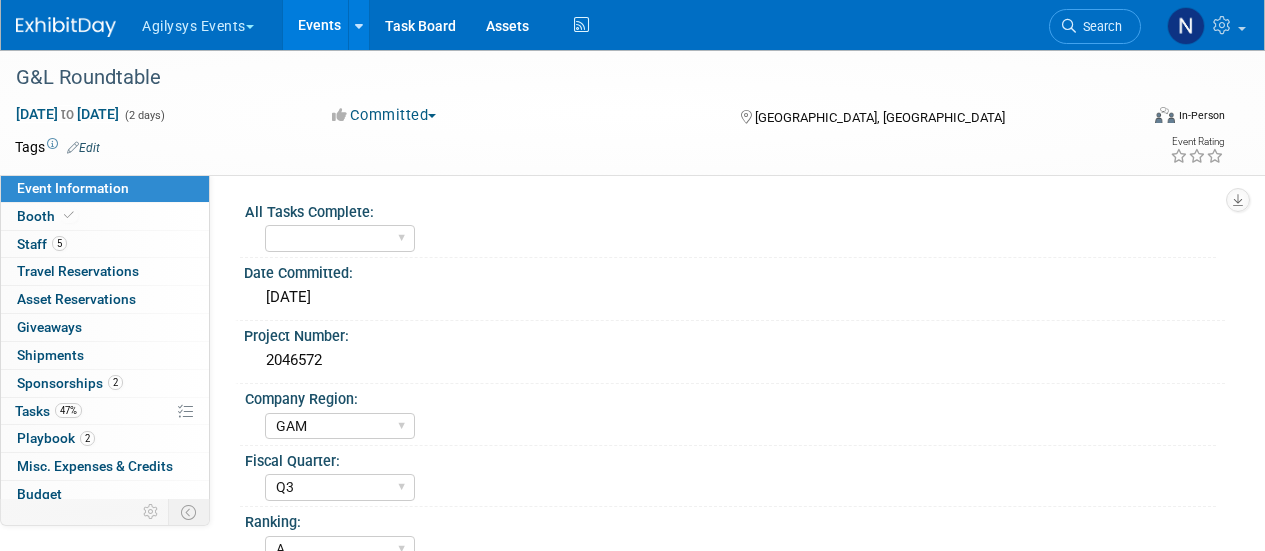 select on "GAM" 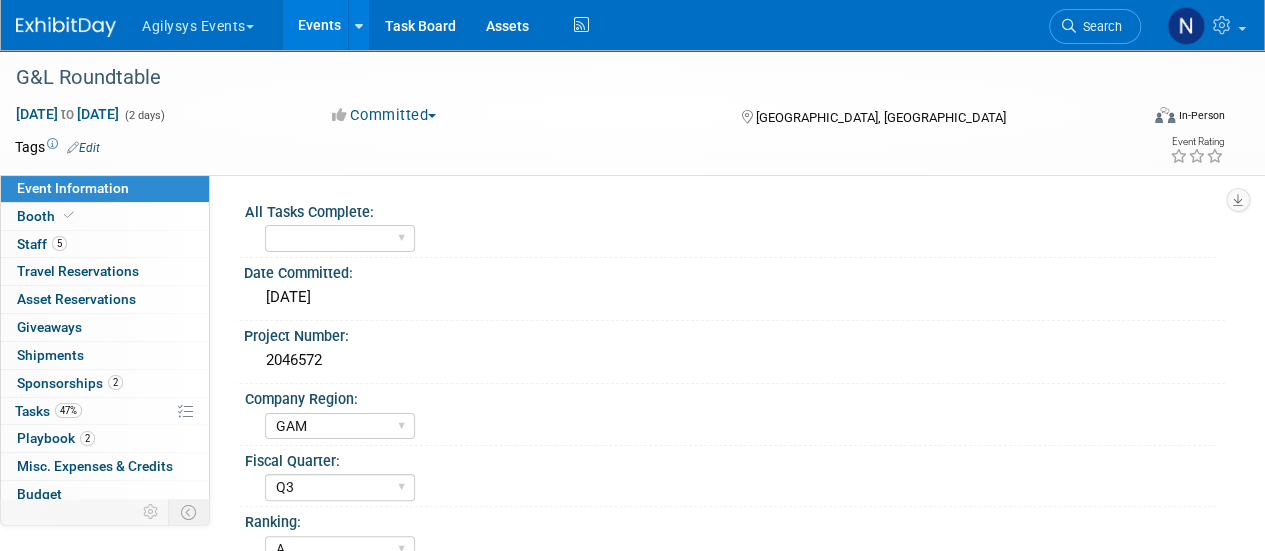 scroll, scrollTop: 0, scrollLeft: 0, axis: both 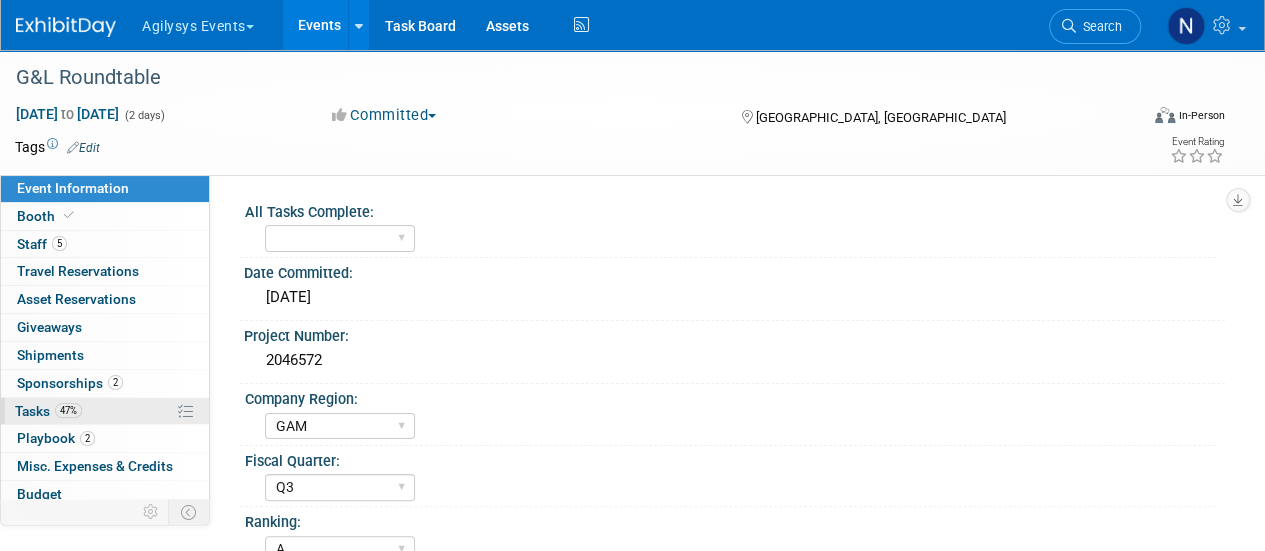 click on "47%
Tasks 47%" at bounding box center [105, 411] 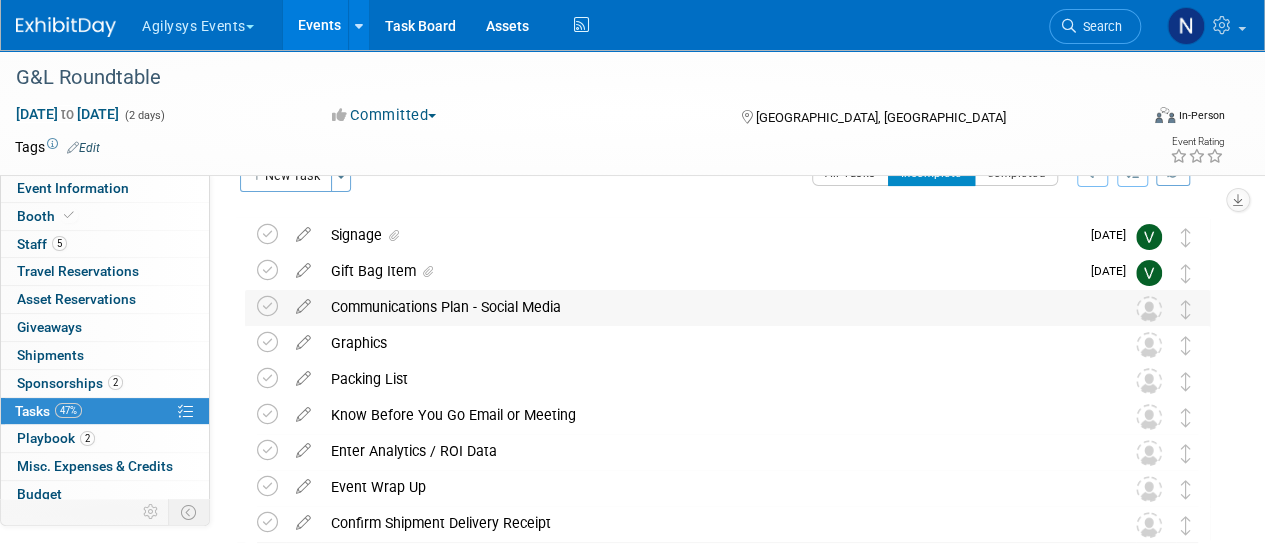 scroll, scrollTop: 41, scrollLeft: 0, axis: vertical 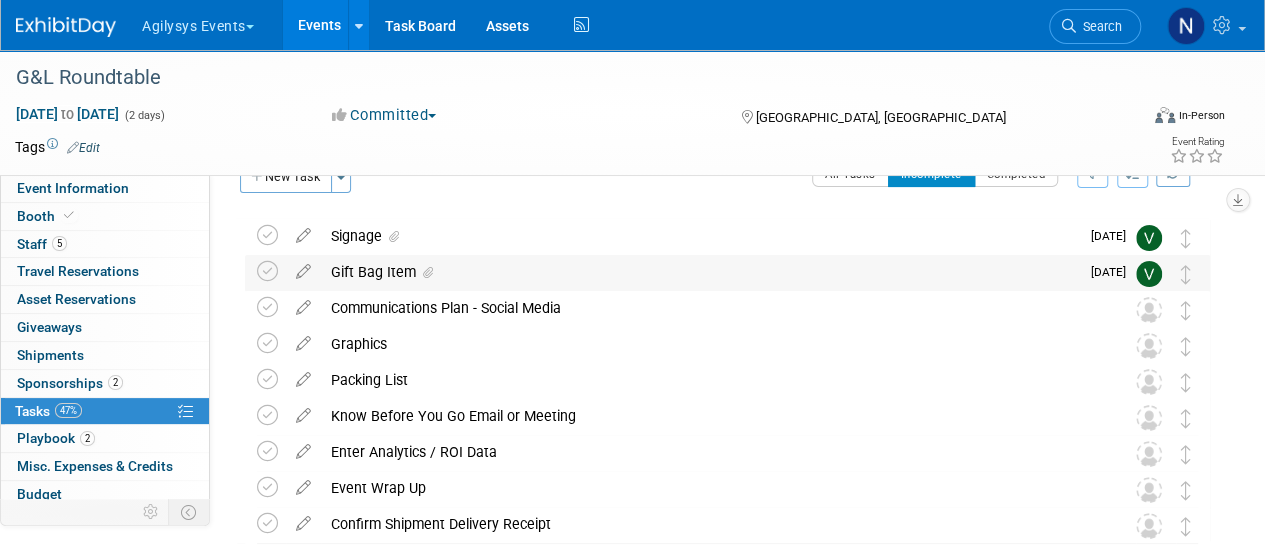 click on "Gift Bag Item" at bounding box center (700, 272) 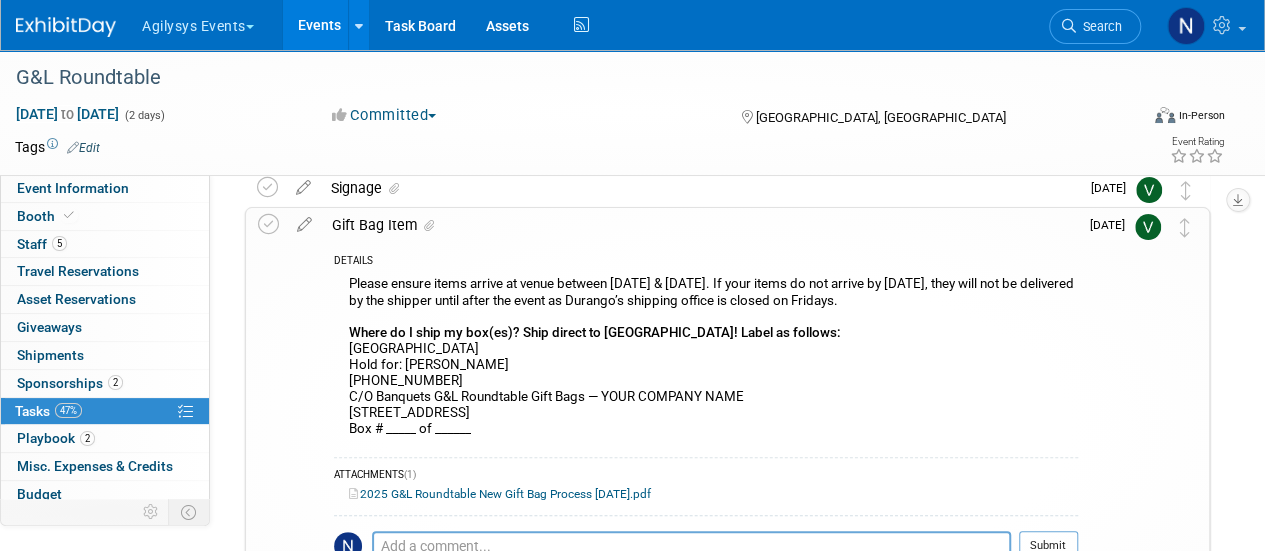 scroll, scrollTop: 88, scrollLeft: 0, axis: vertical 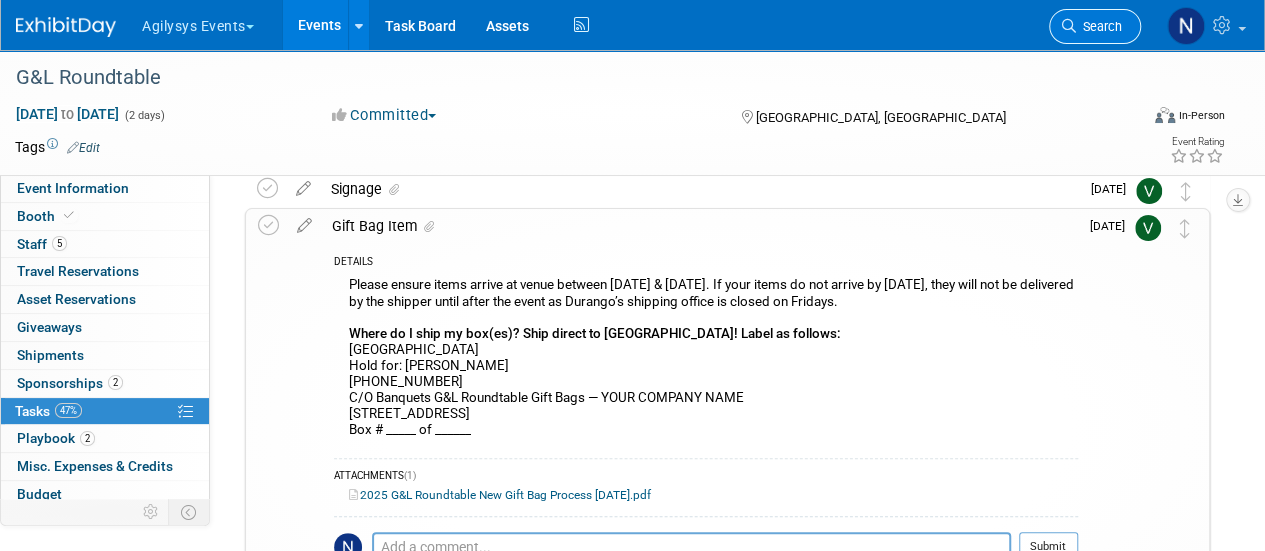 click on "Search" at bounding box center (1095, 26) 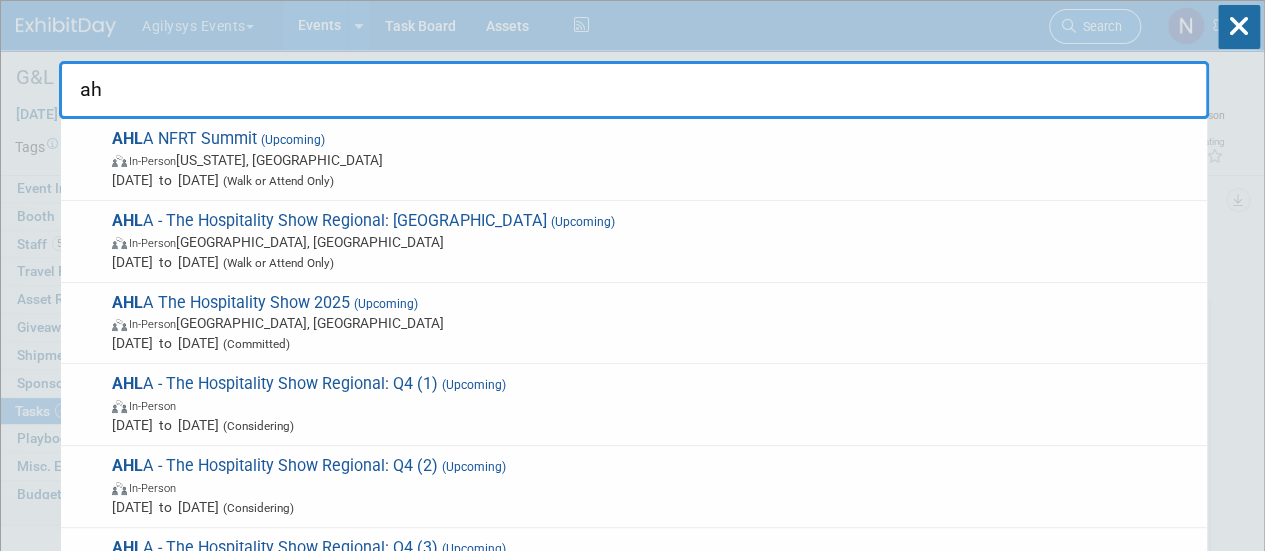 type on "a" 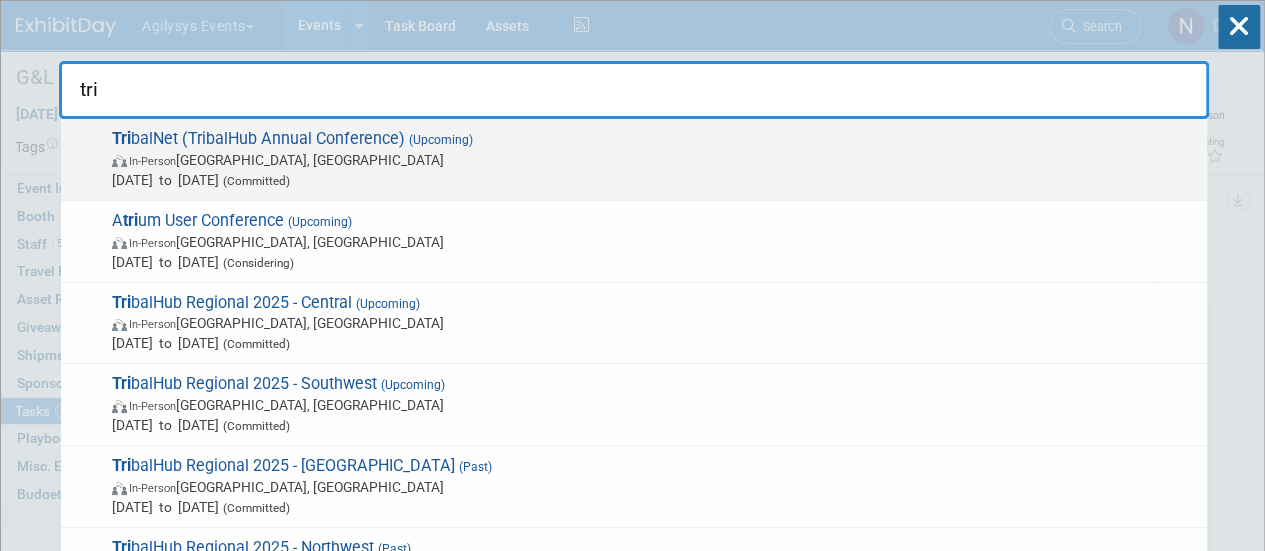 type on "tri" 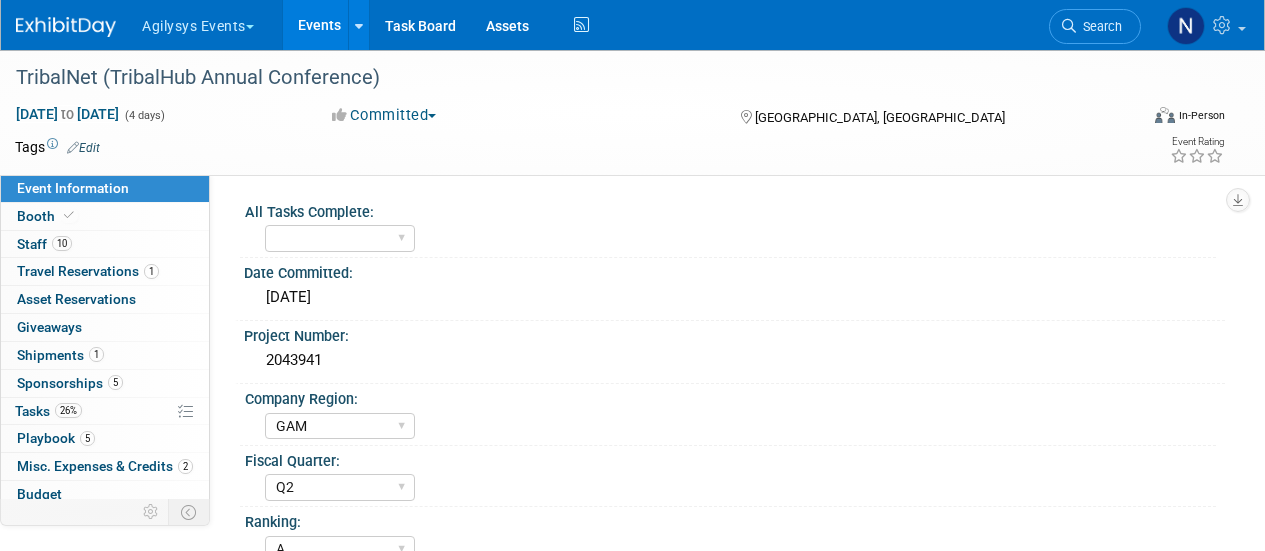 select on "GAM" 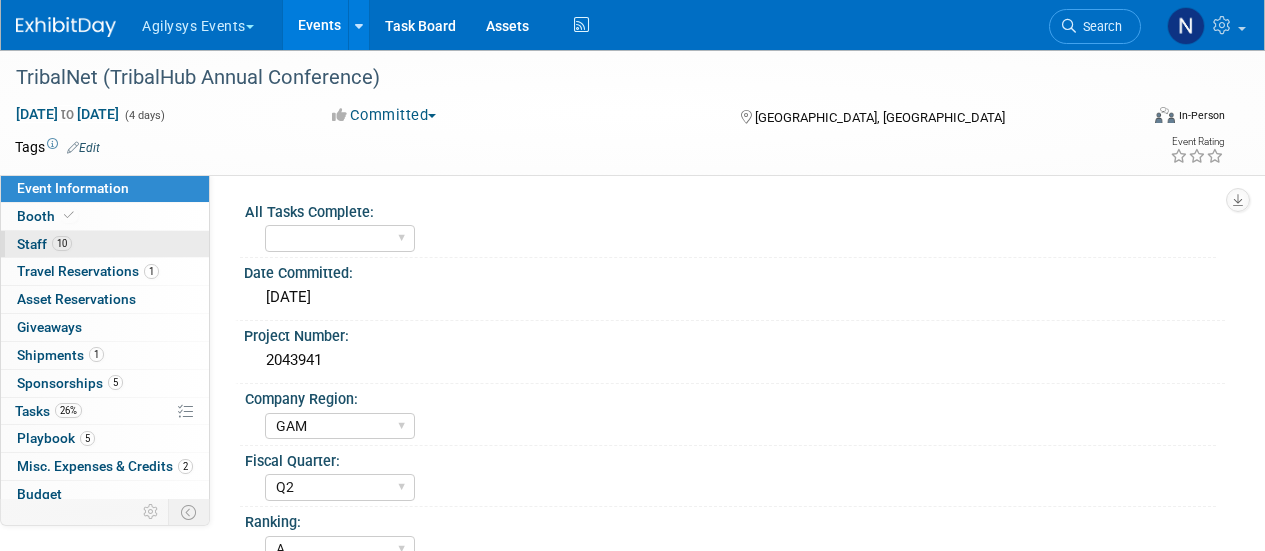 scroll, scrollTop: 0, scrollLeft: 0, axis: both 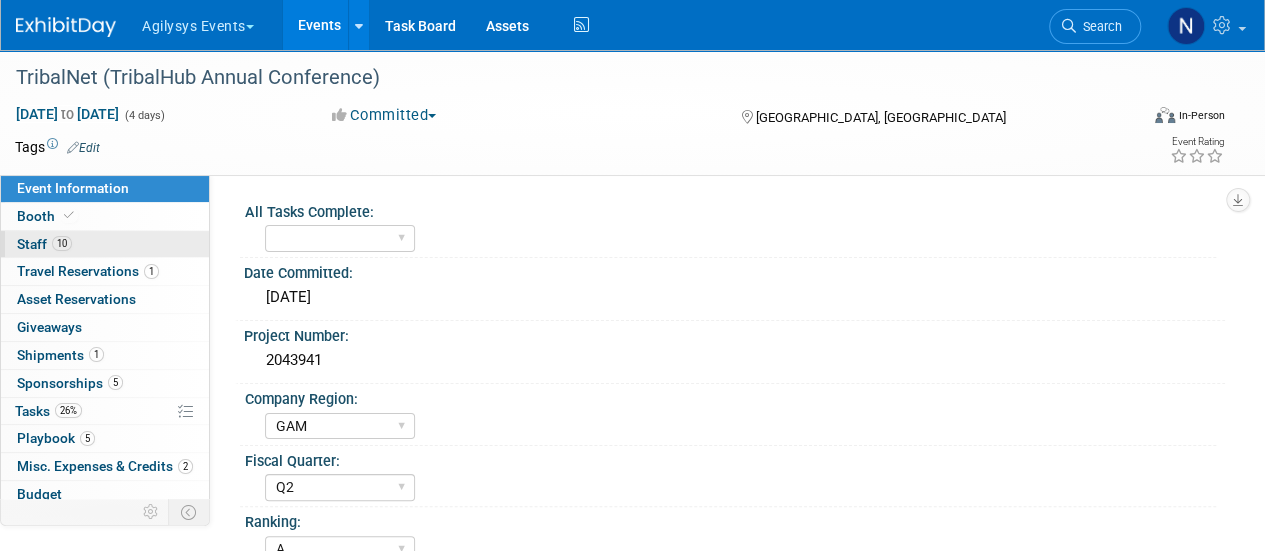 click on "10
Staff 10" at bounding box center [105, 244] 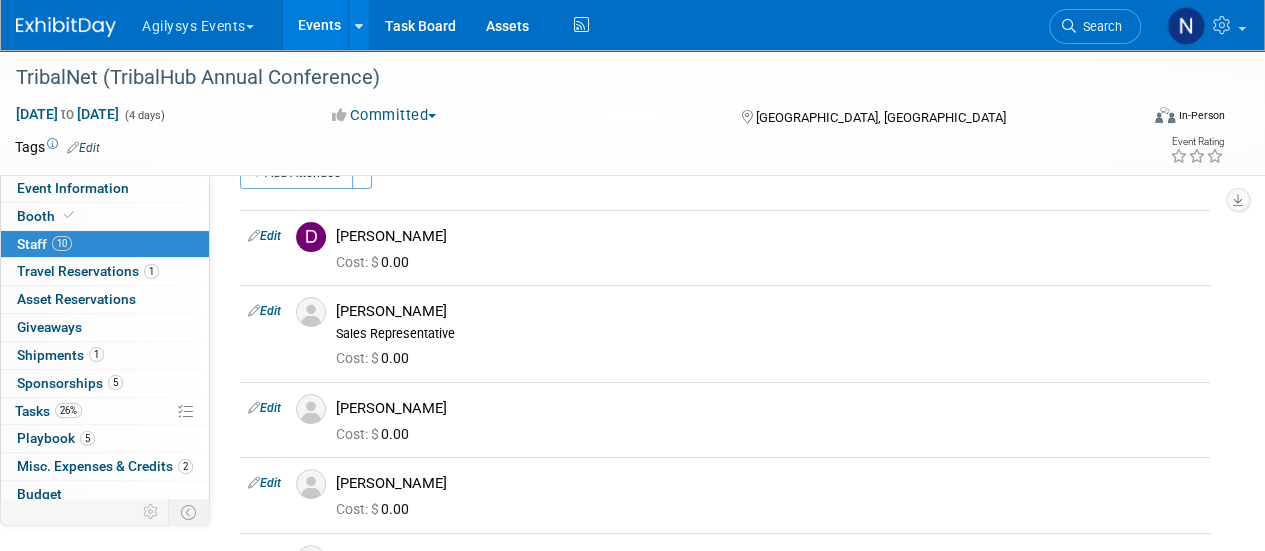 scroll, scrollTop: 0, scrollLeft: 0, axis: both 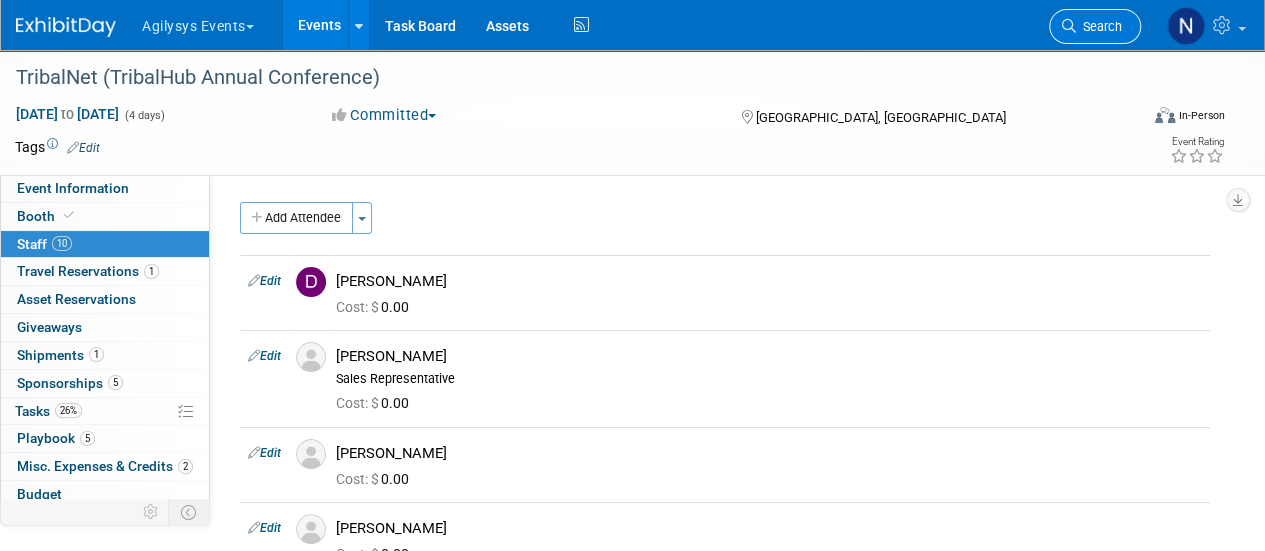 click on "Search" at bounding box center [1099, 26] 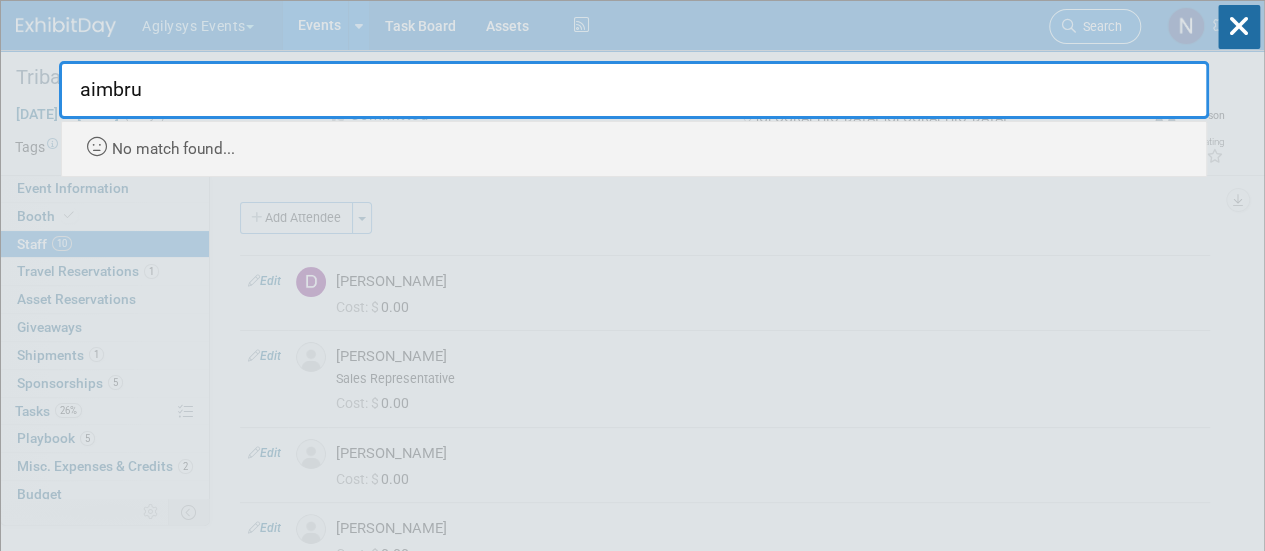 type on "aimbr" 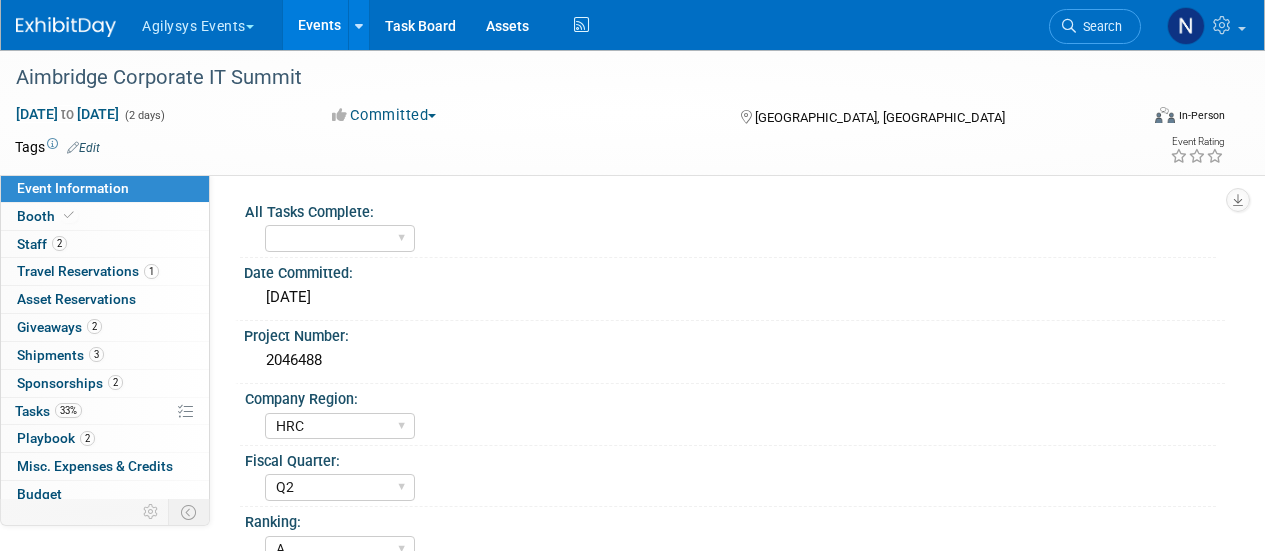 select on "HRC" 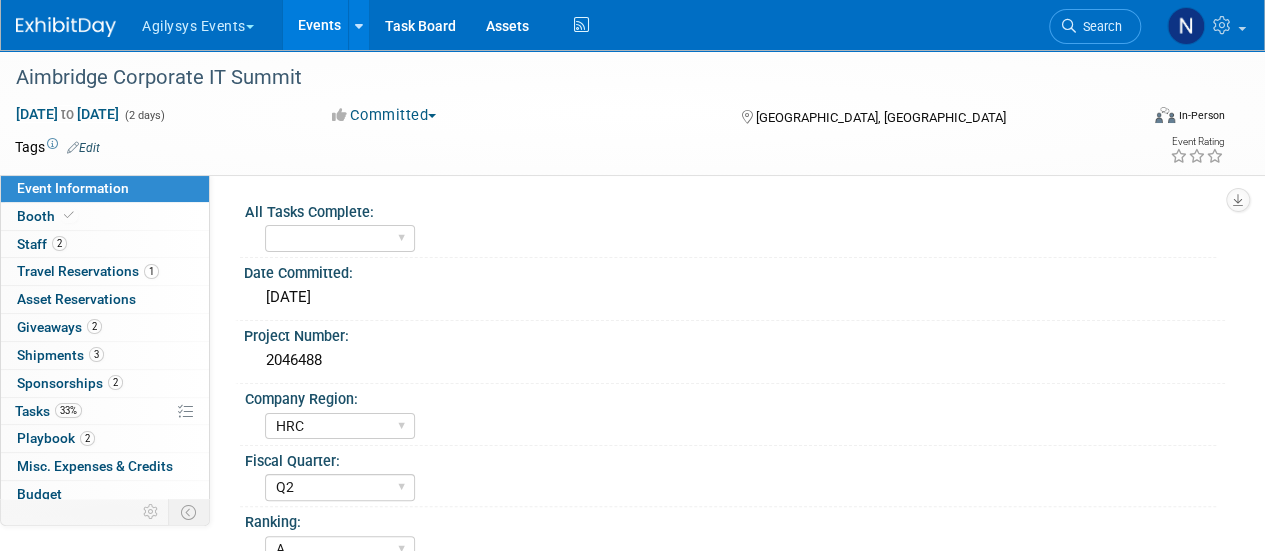 scroll, scrollTop: 0, scrollLeft: 0, axis: both 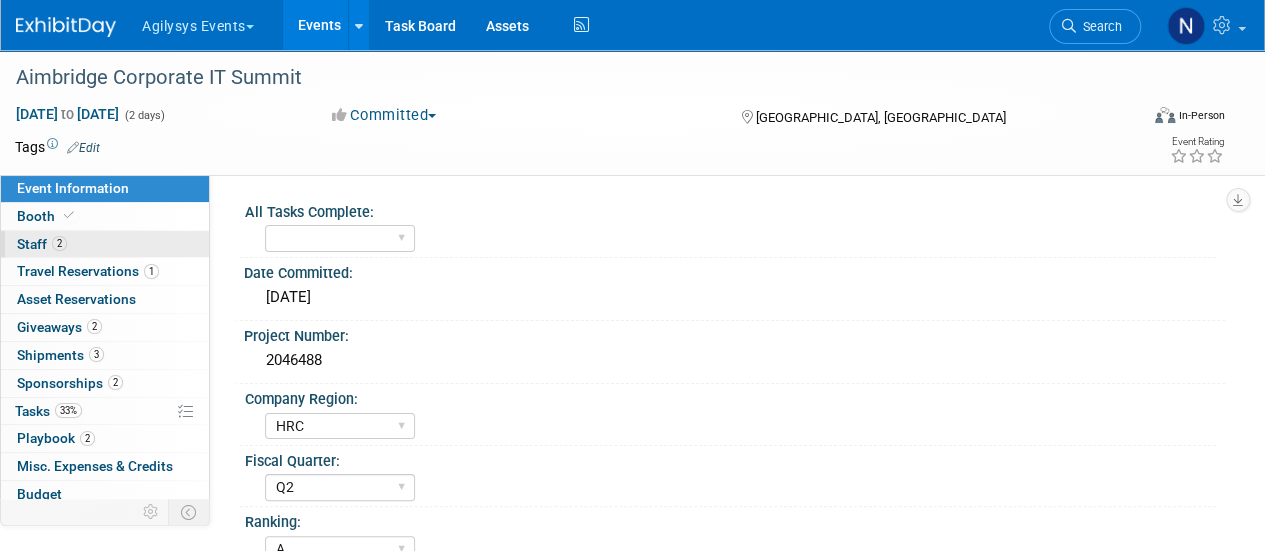 click on "2
Staff 2" at bounding box center [105, 244] 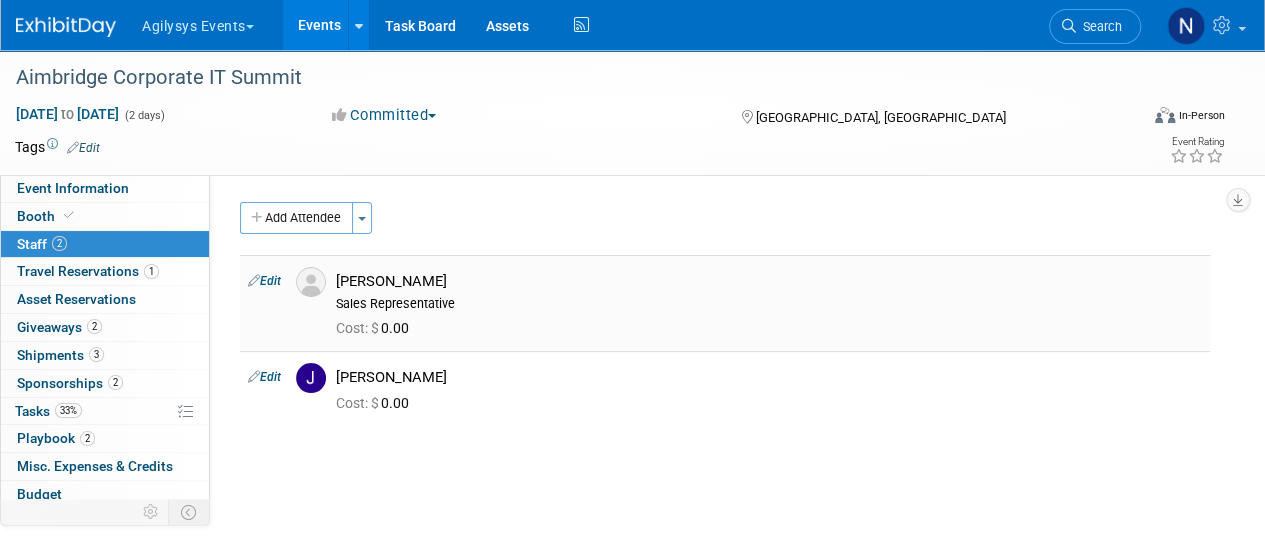 scroll, scrollTop: 13, scrollLeft: 0, axis: vertical 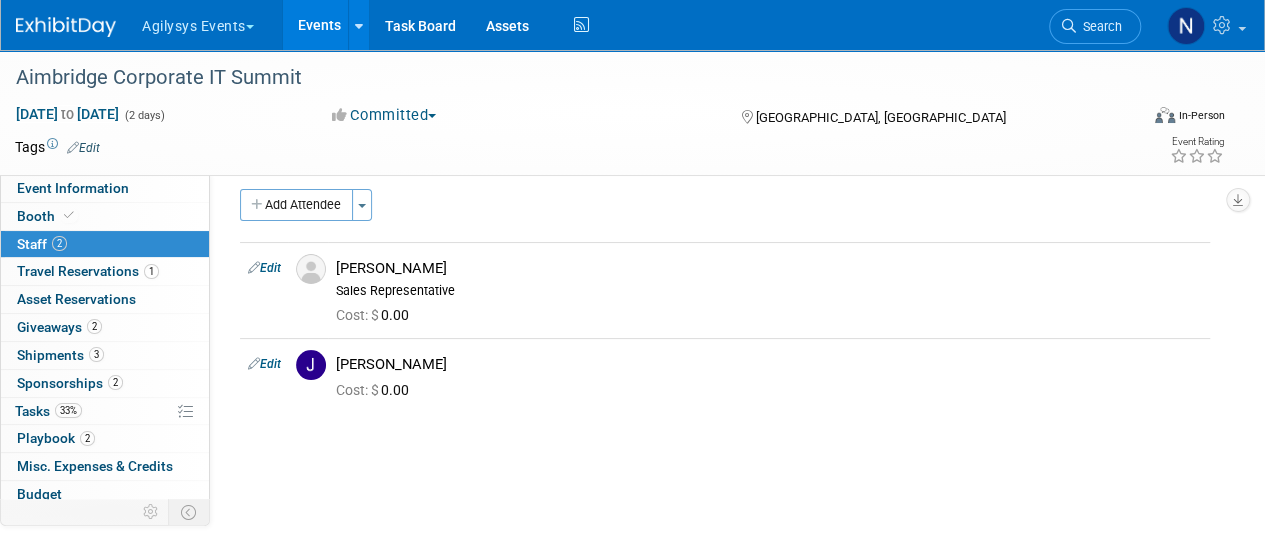 click on "2
Staff 2" at bounding box center [105, 244] 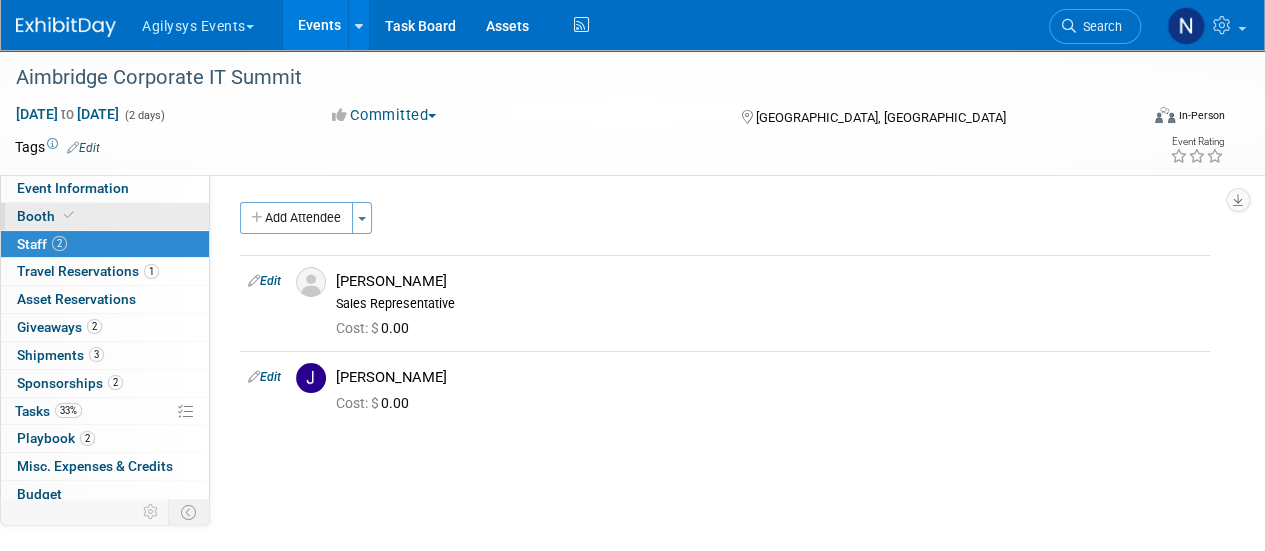 click on "Booth" at bounding box center (105, 216) 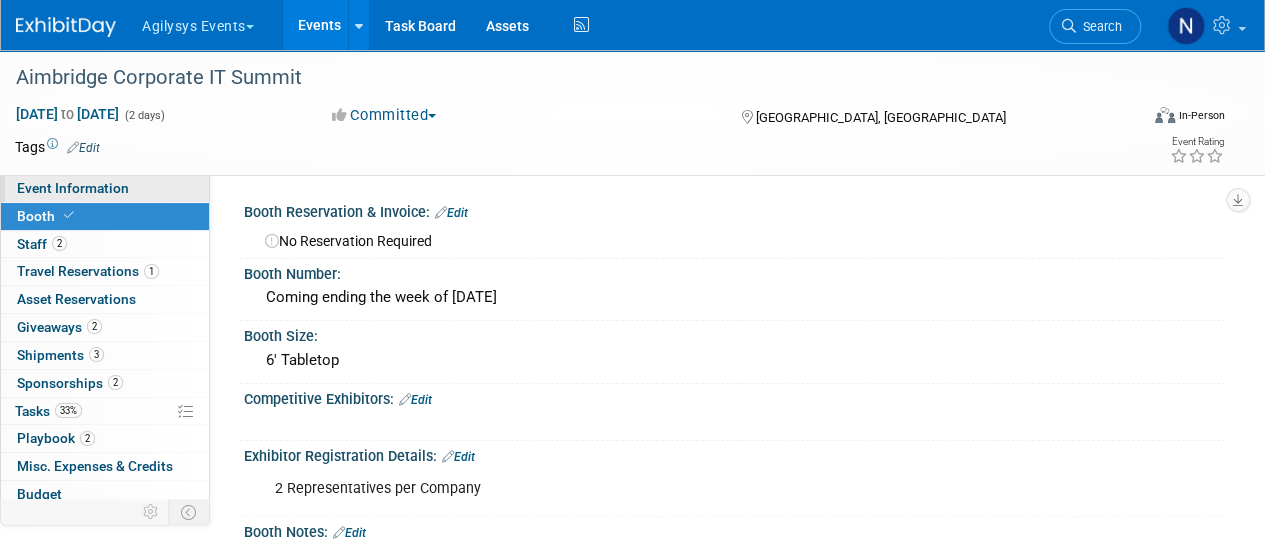 click on "Event Information" at bounding box center [105, 188] 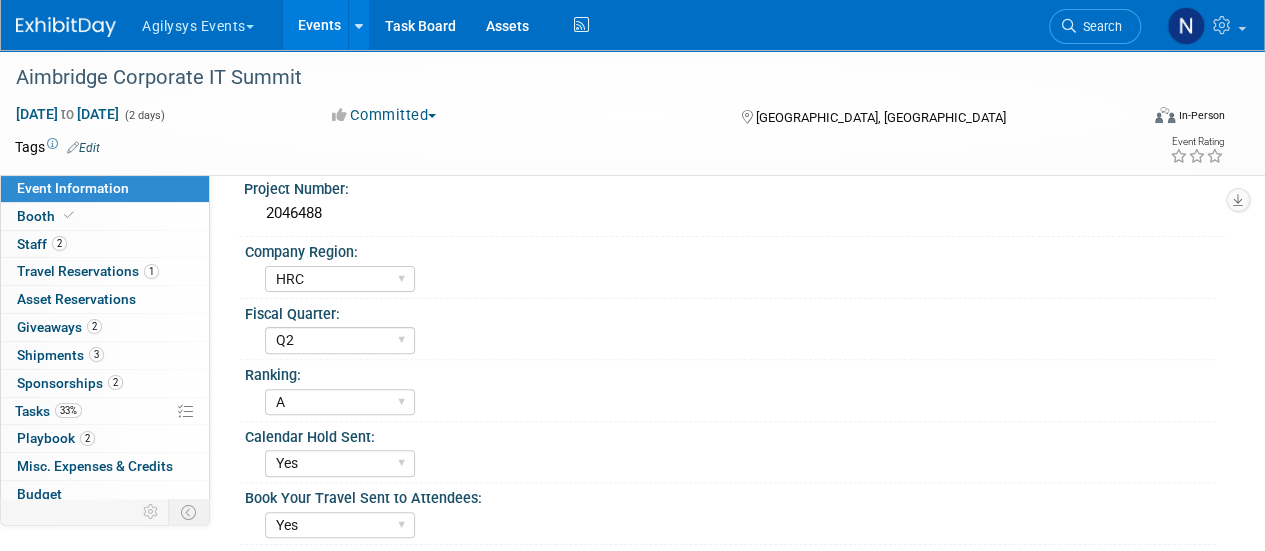 scroll, scrollTop: 0, scrollLeft: 0, axis: both 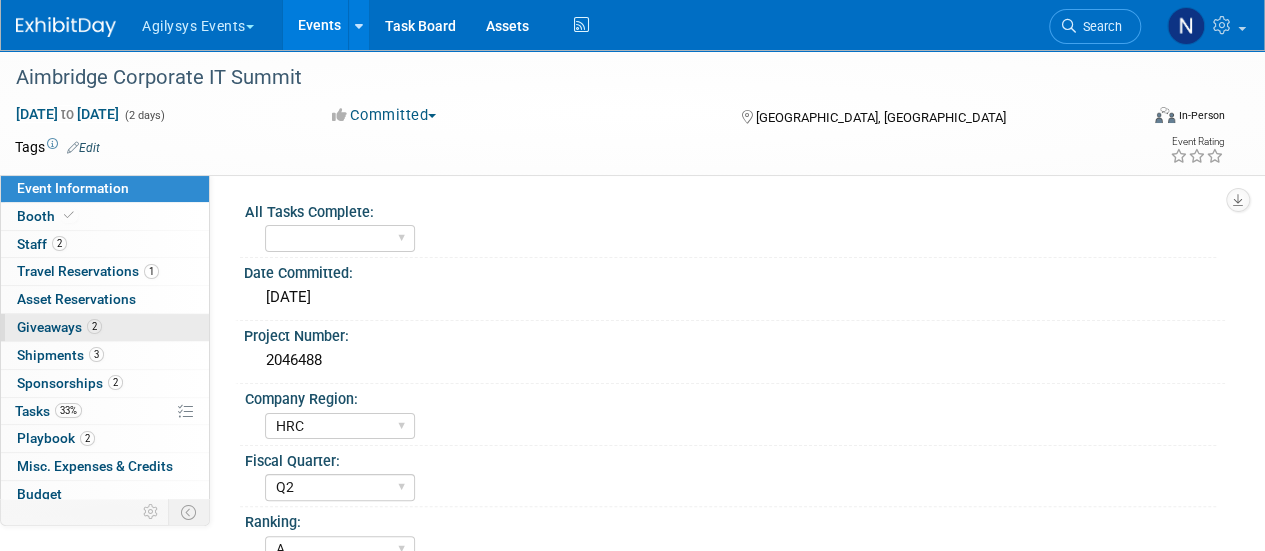 click on "2
Giveaways 2" at bounding box center [105, 327] 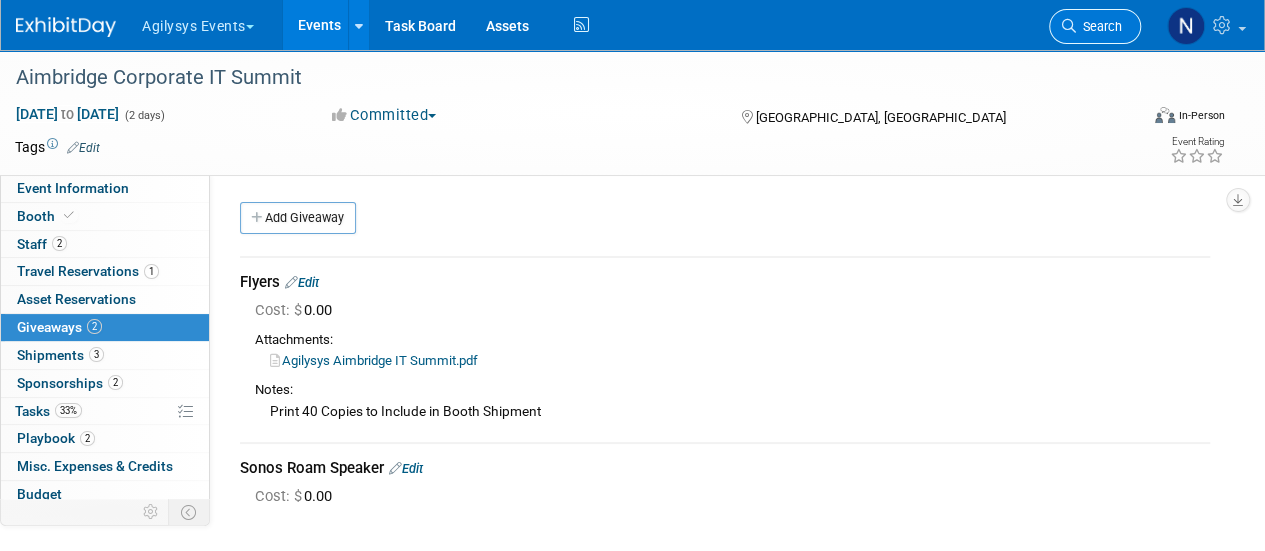 click on "Search" at bounding box center (1099, 26) 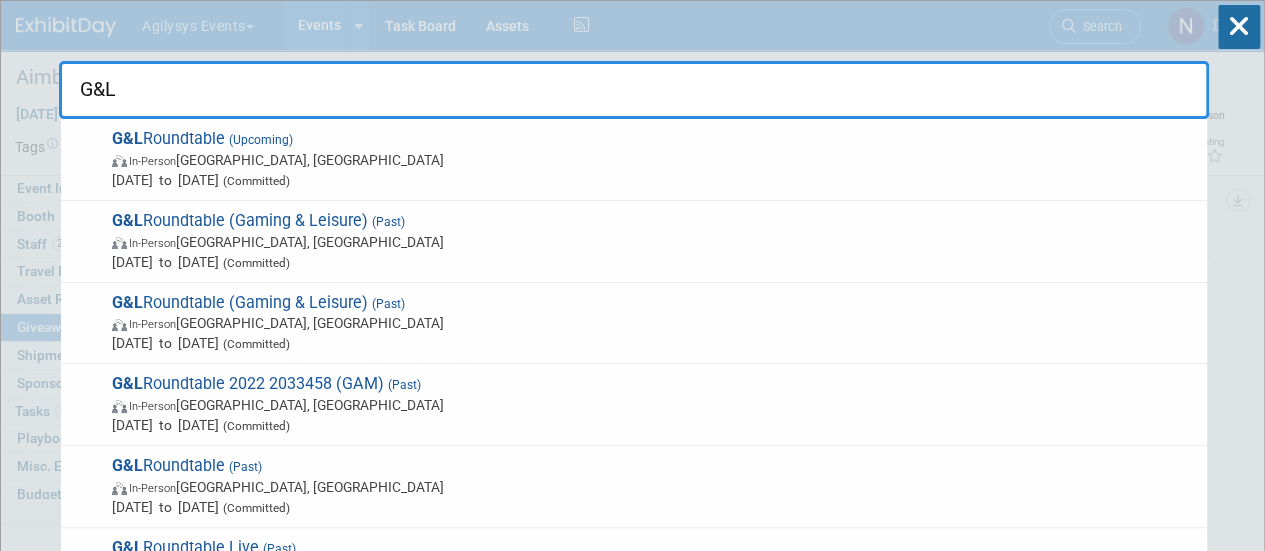 click on "G&L" at bounding box center (634, 90) 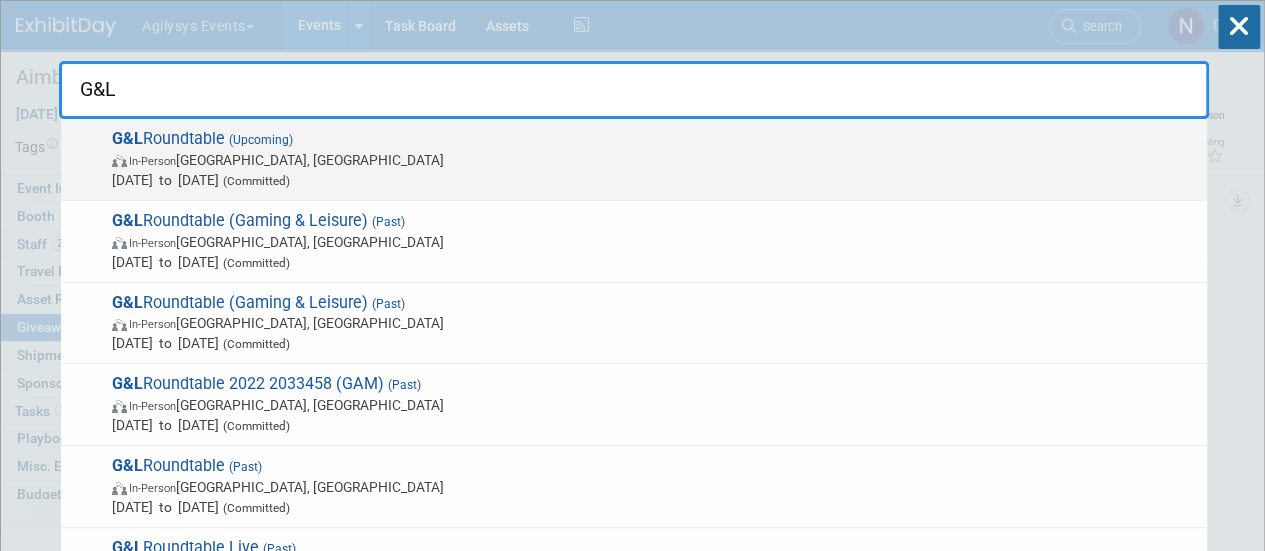 type on "G&L" 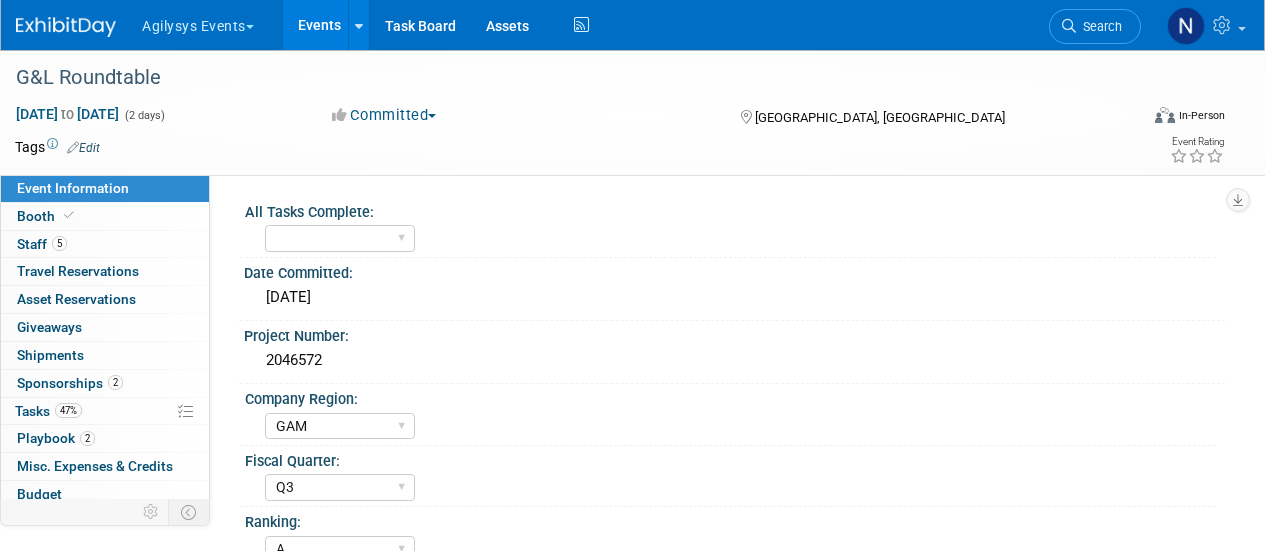 select on "GAM" 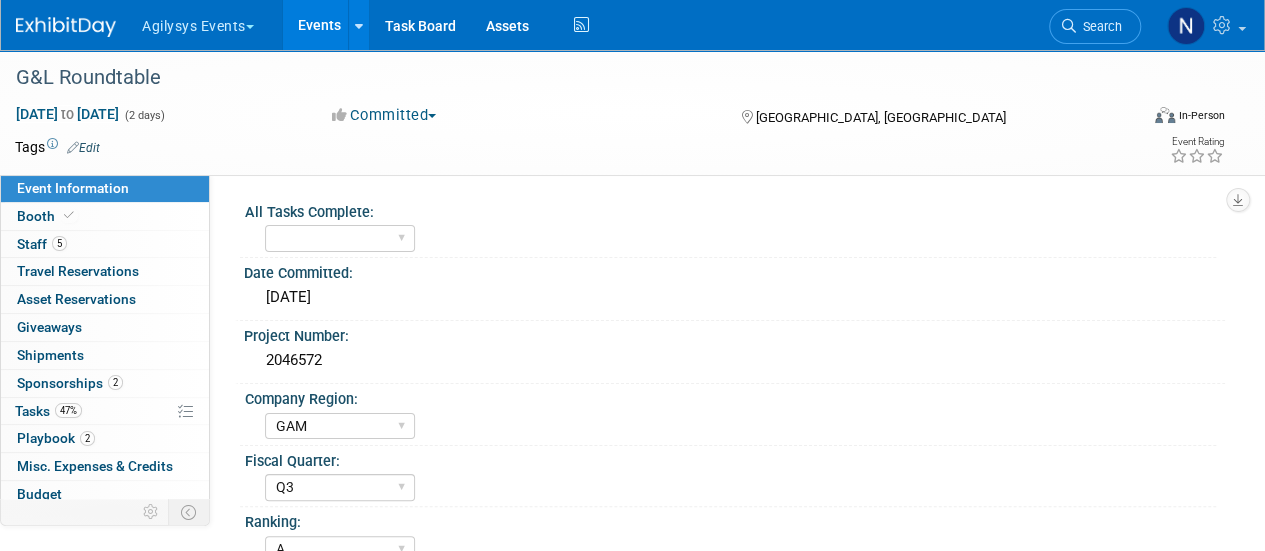 scroll, scrollTop: 0, scrollLeft: 0, axis: both 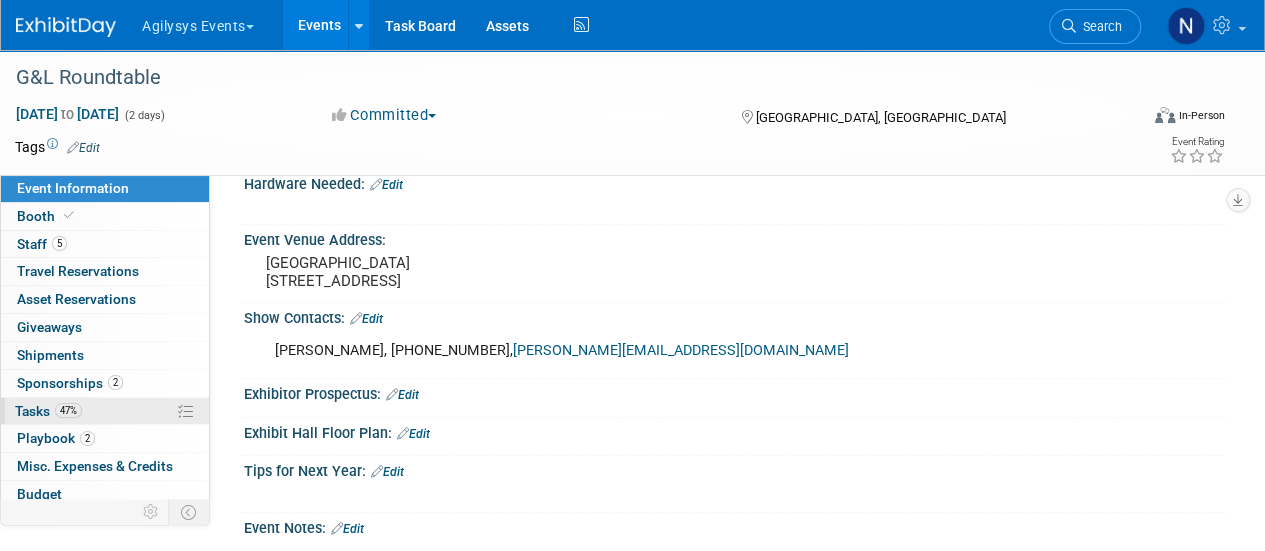 click on "47%
Tasks 47%" at bounding box center (105, 411) 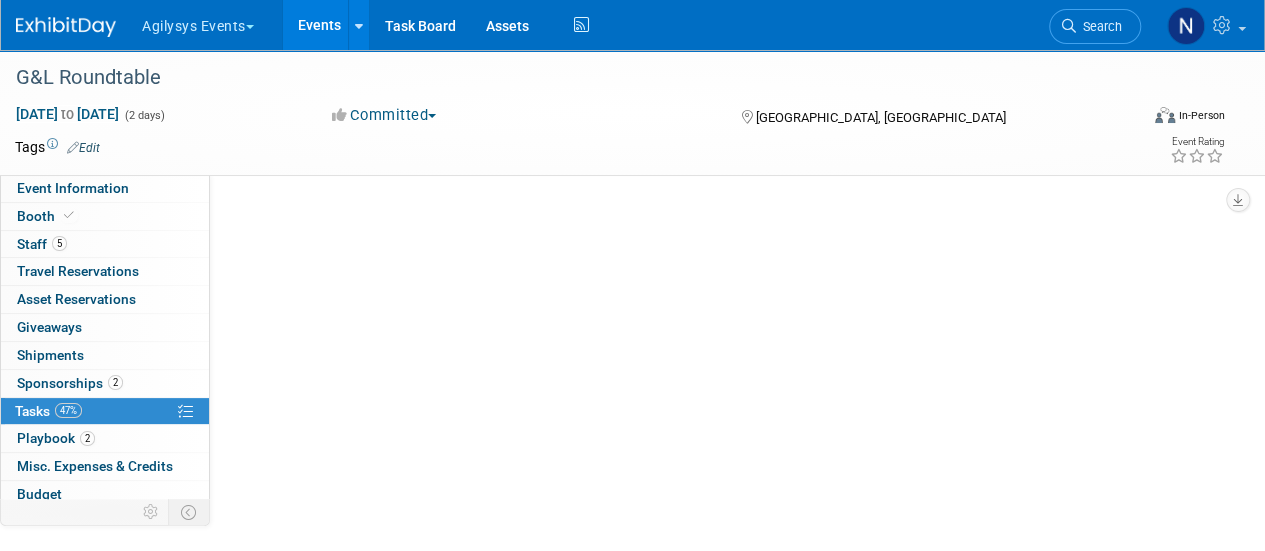 scroll, scrollTop: 0, scrollLeft: 0, axis: both 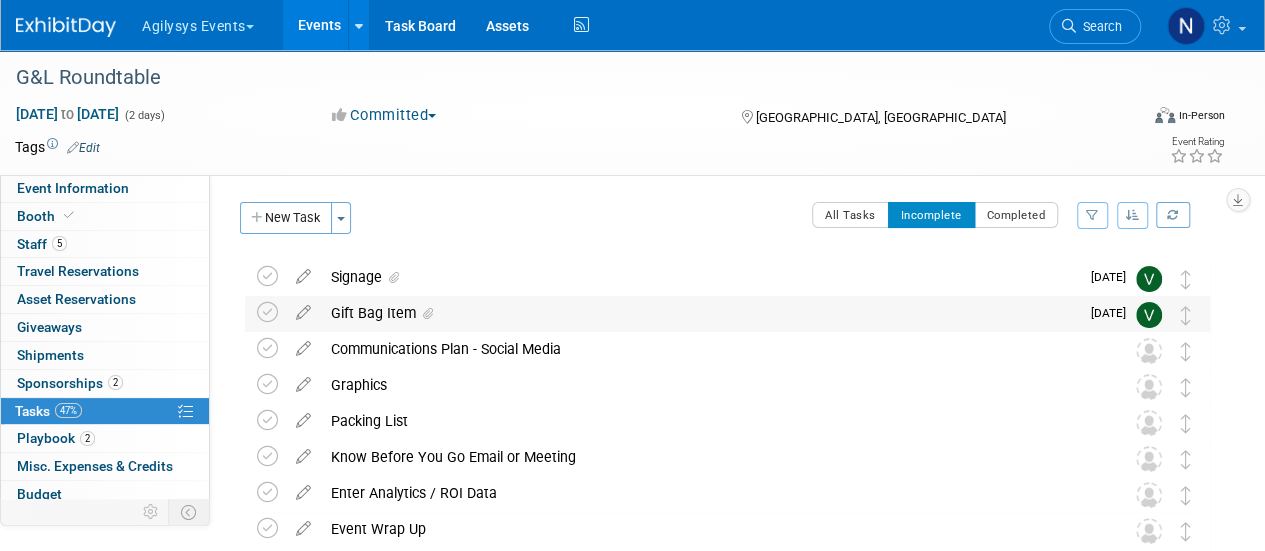 click on "Gift Bag Item" at bounding box center (700, 313) 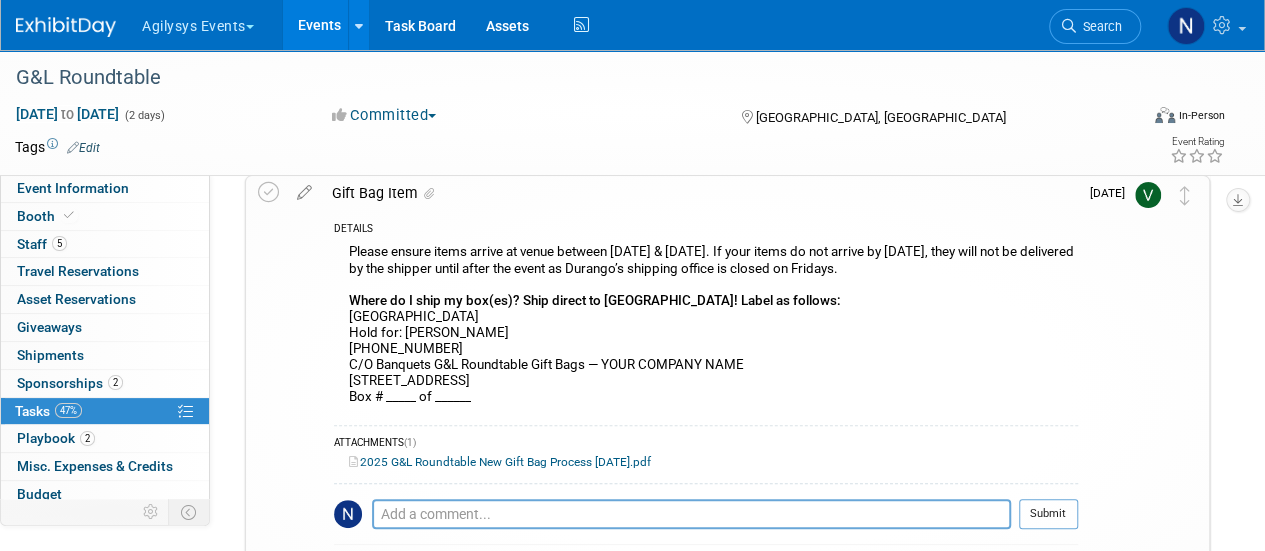 scroll, scrollTop: 143, scrollLeft: 0, axis: vertical 